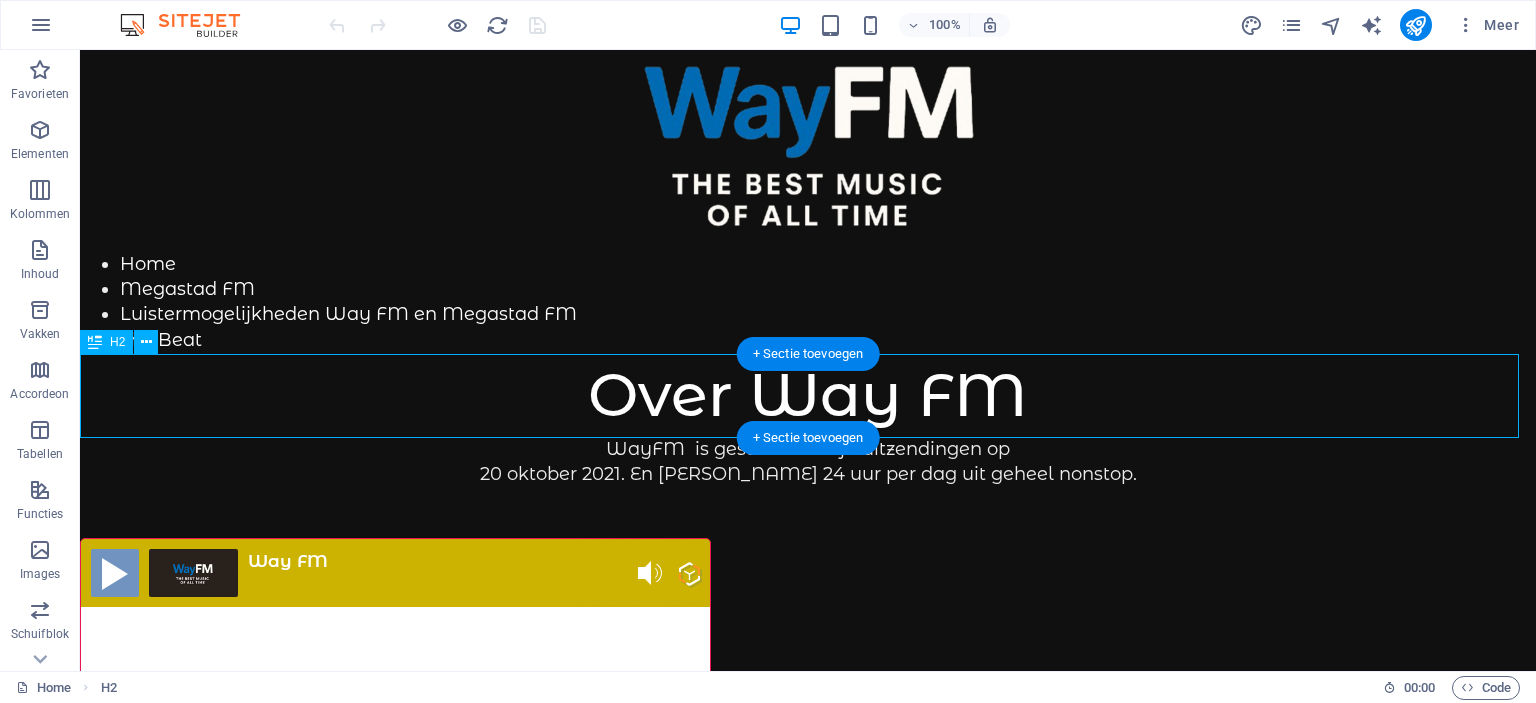 scroll, scrollTop: 0, scrollLeft: 0, axis: both 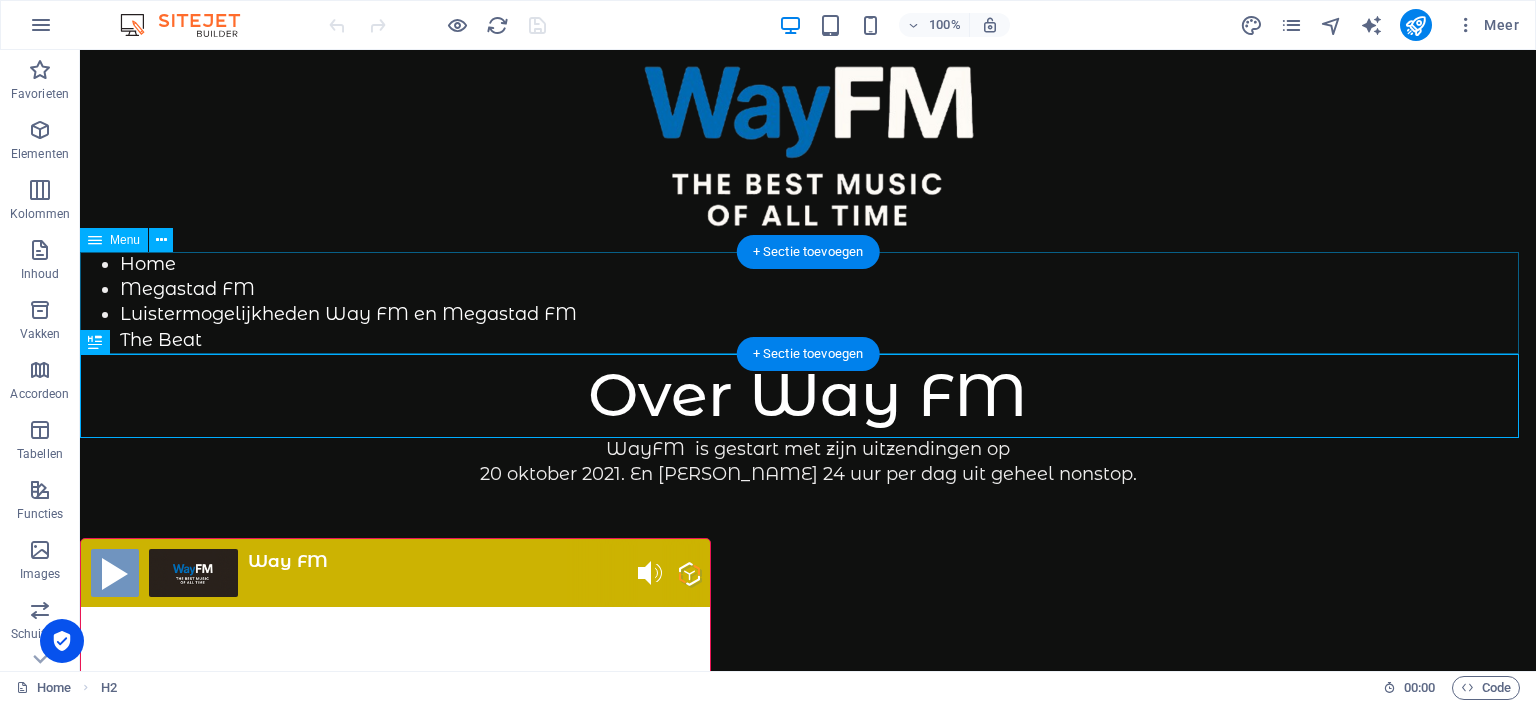 click on "Home Megastad FM Luistermogelijkheden Way FM en Megastad FM The Beat" at bounding box center [808, 302] 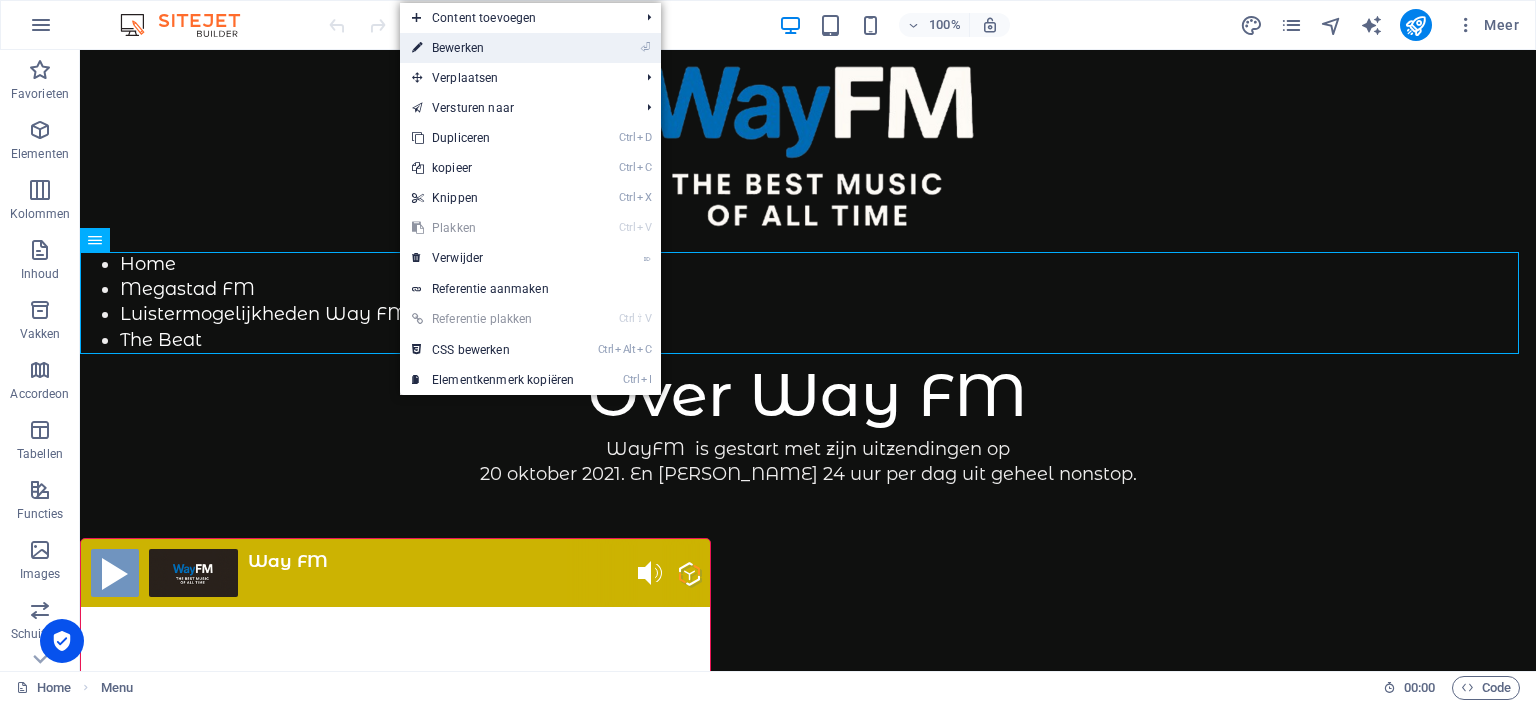 click on "⏎  Bewerken" at bounding box center (493, 48) 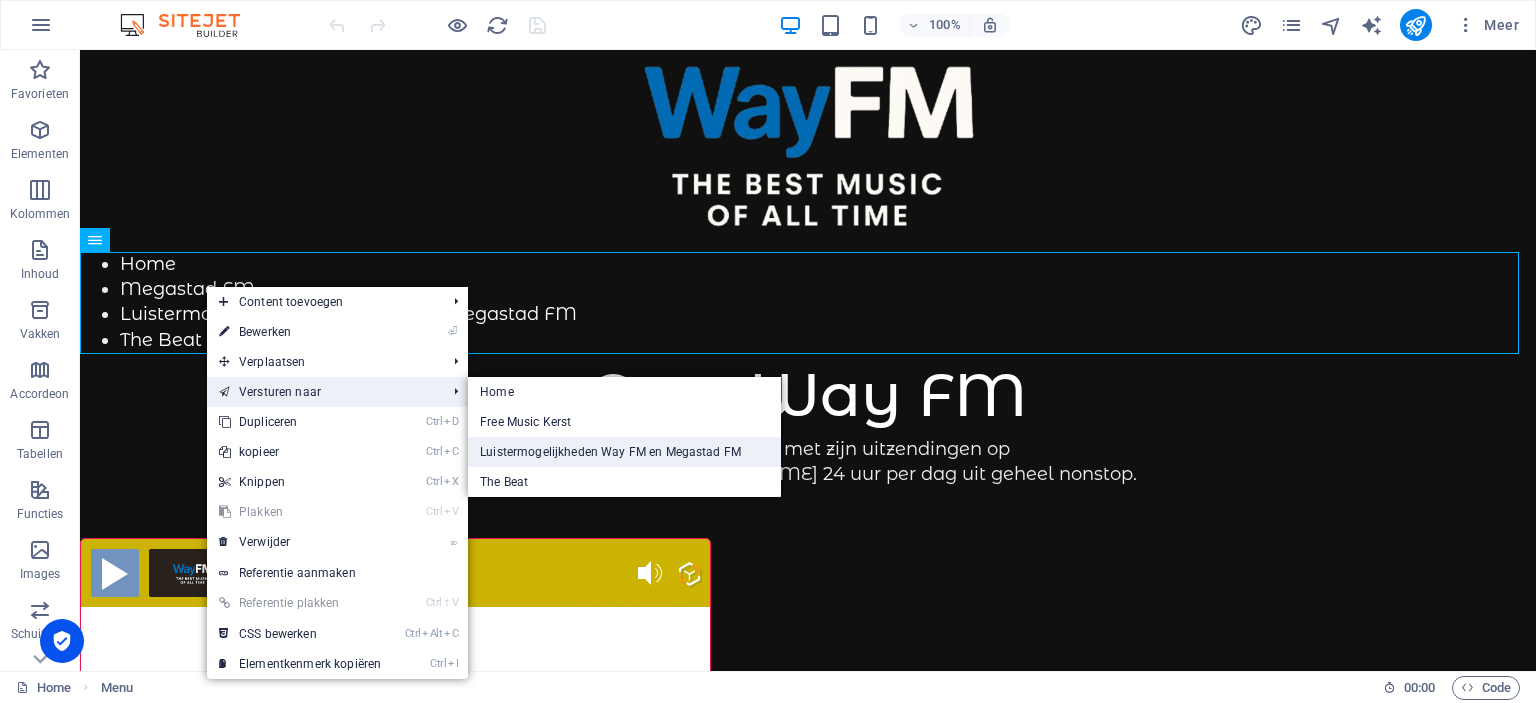click on "Luistermogelijkheden Way FM en Megastad FM" at bounding box center [624, 452] 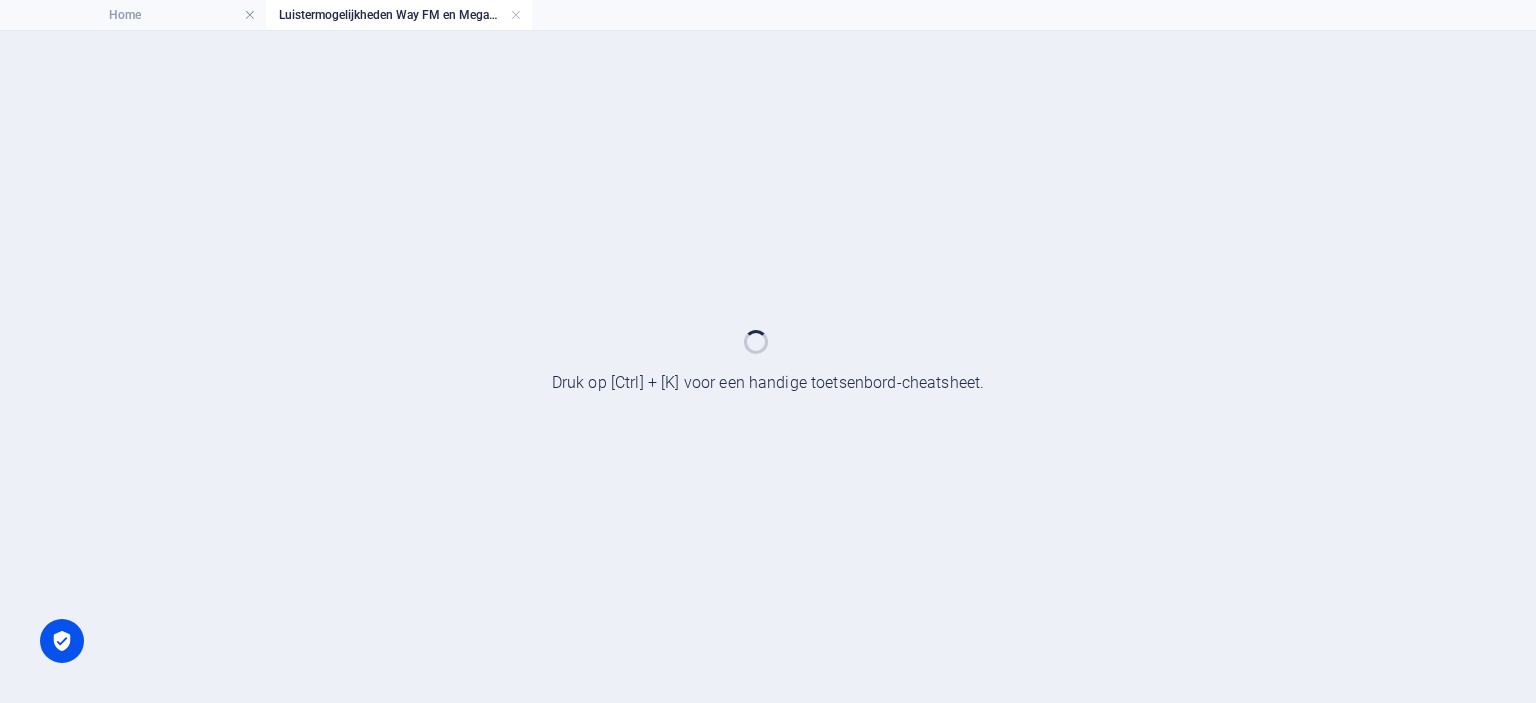 select 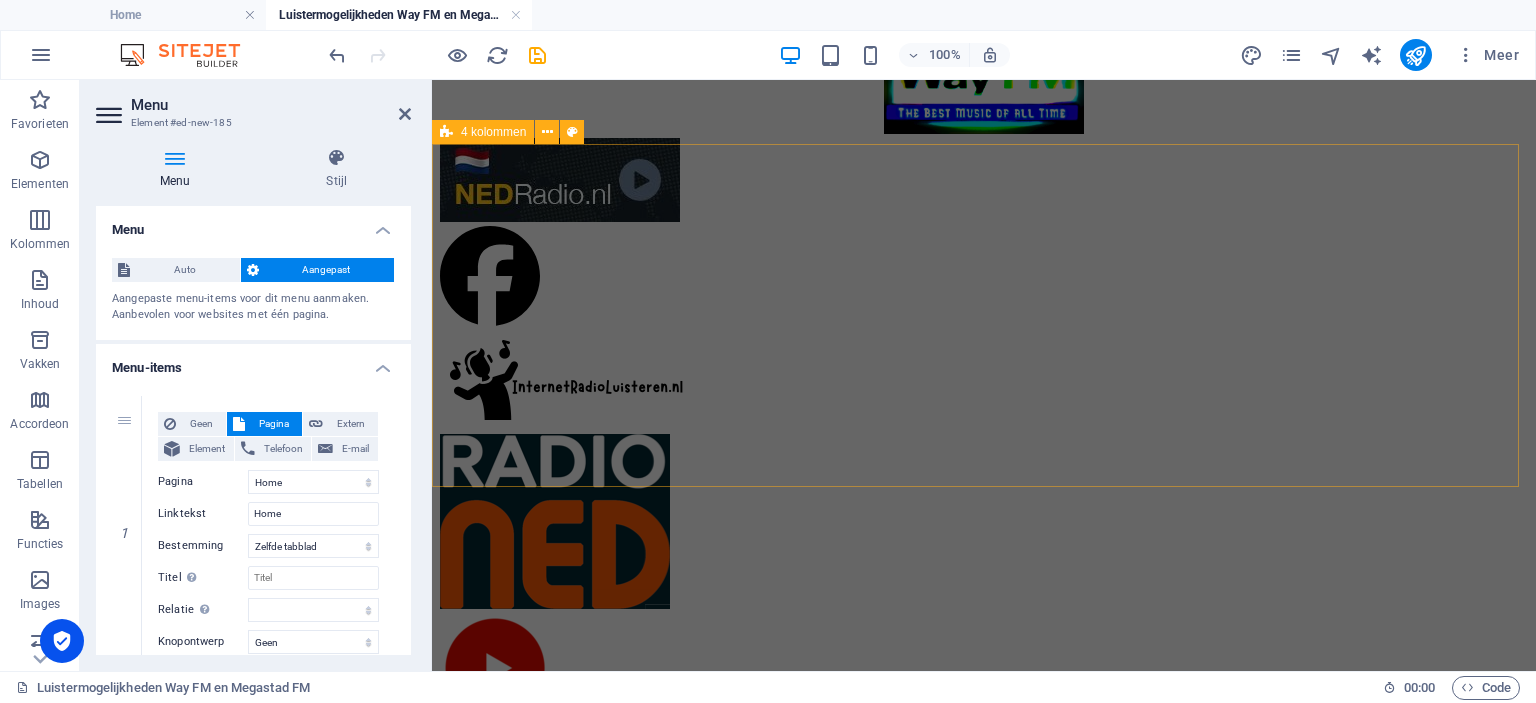 scroll, scrollTop: 0, scrollLeft: 0, axis: both 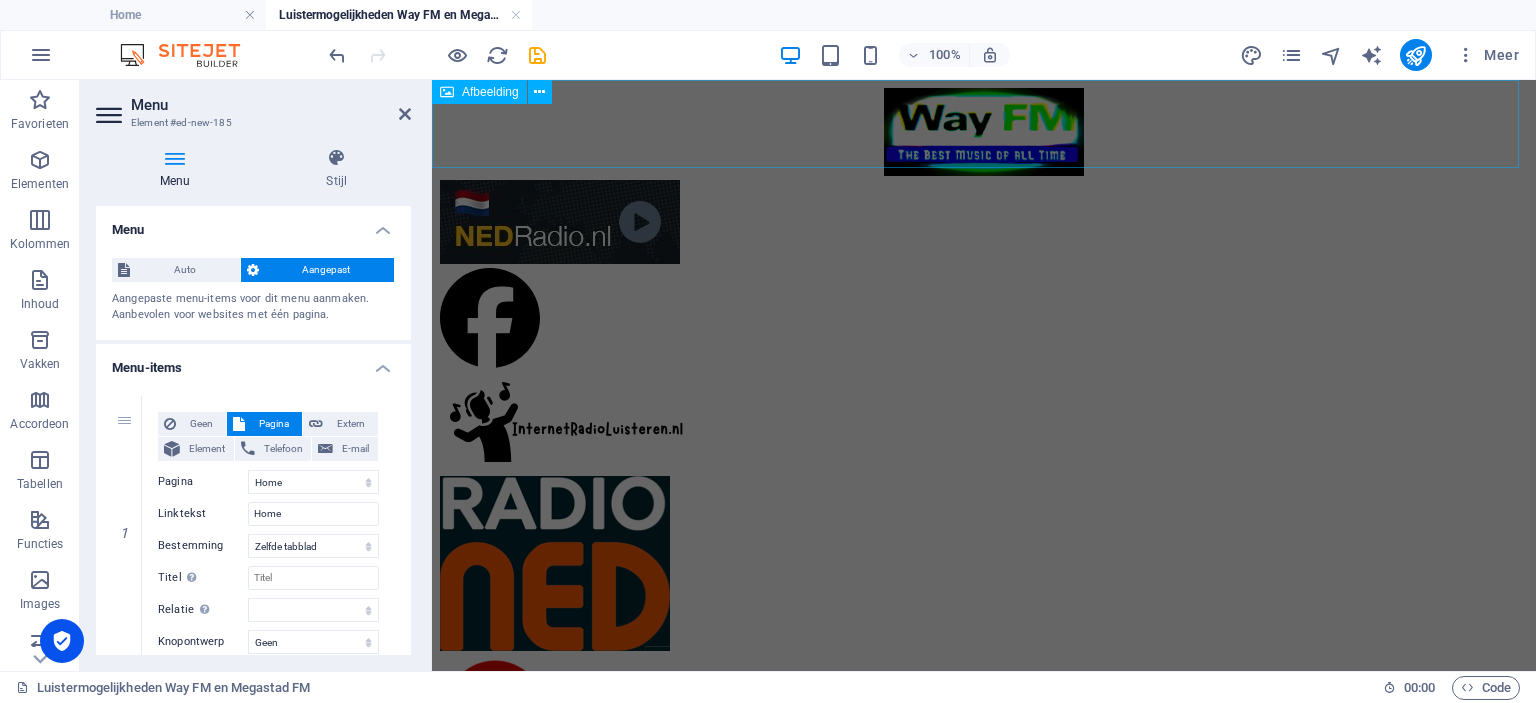 click at bounding box center [984, 134] 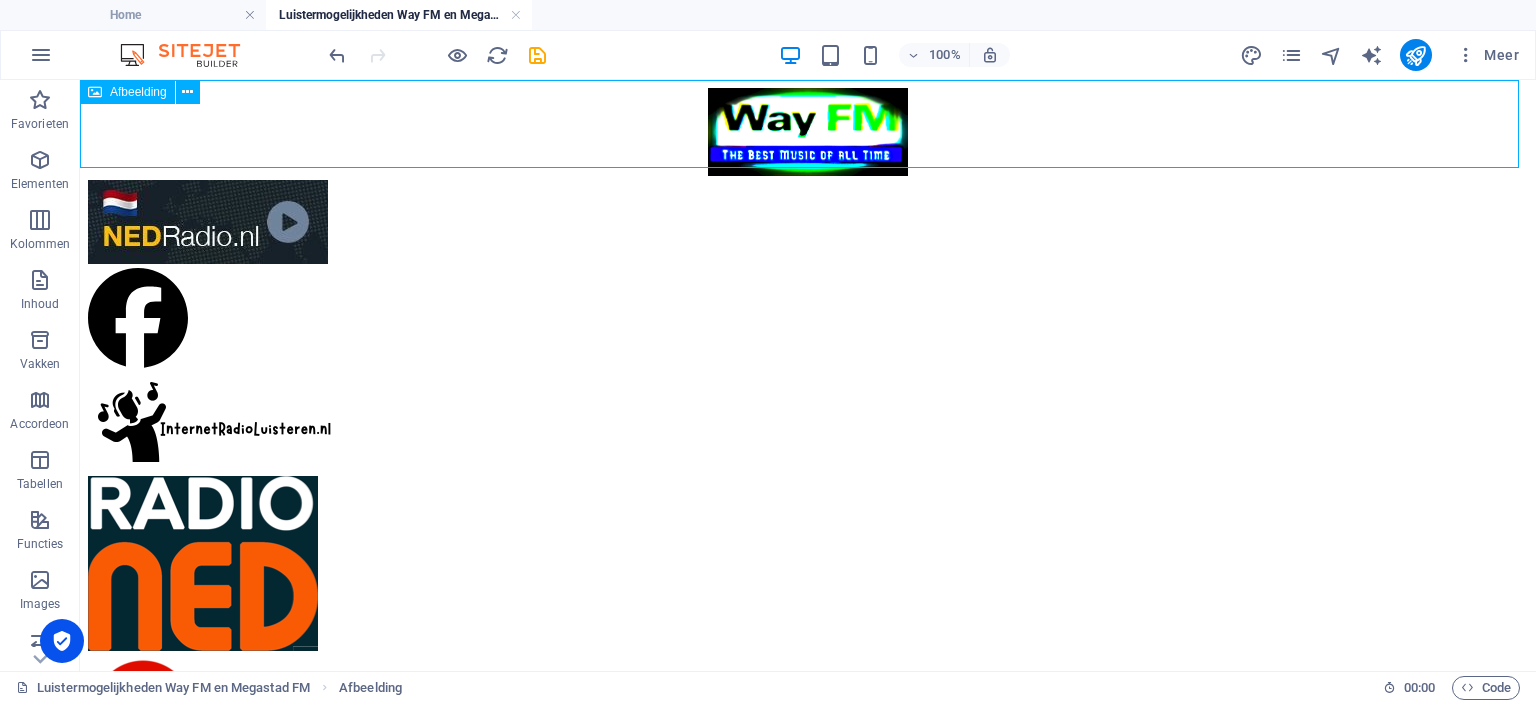 click at bounding box center (808, 134) 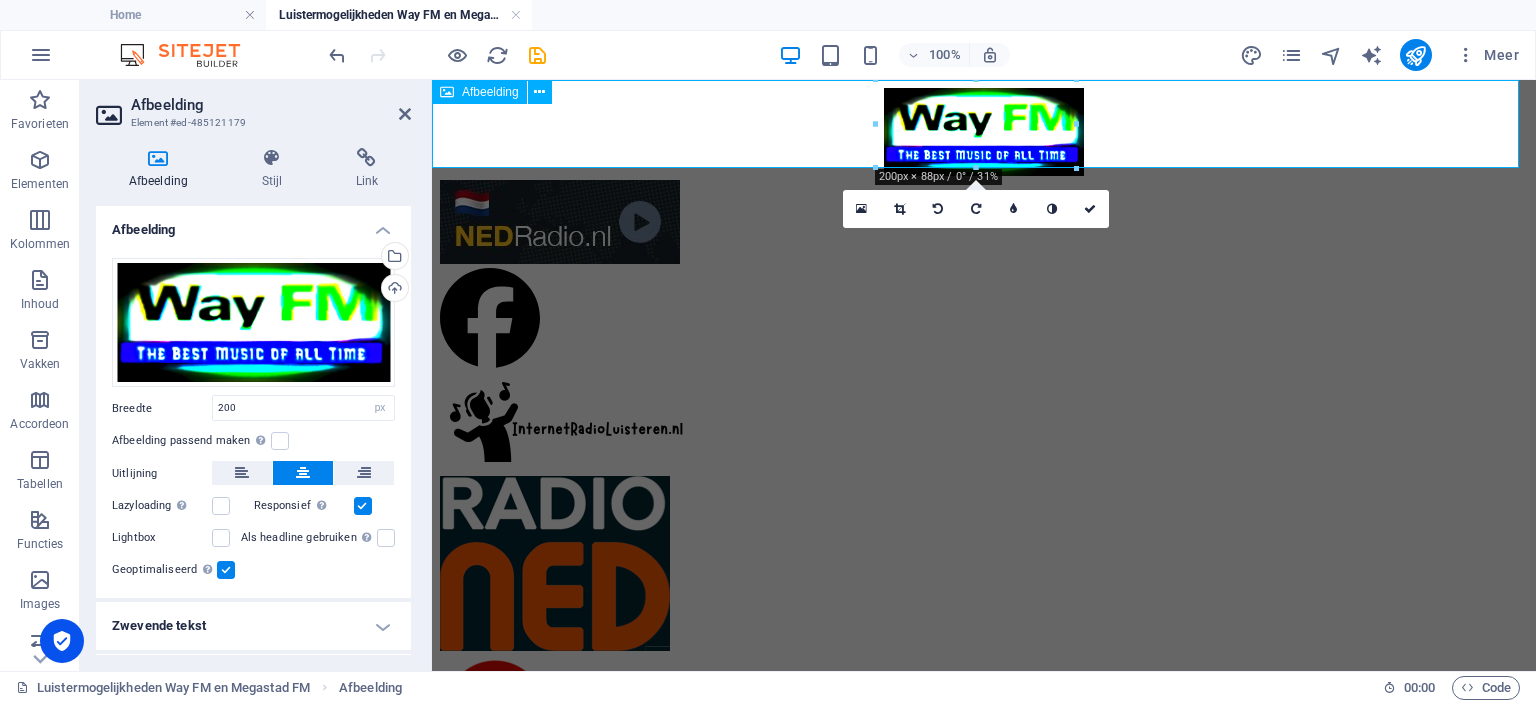 click at bounding box center [984, 134] 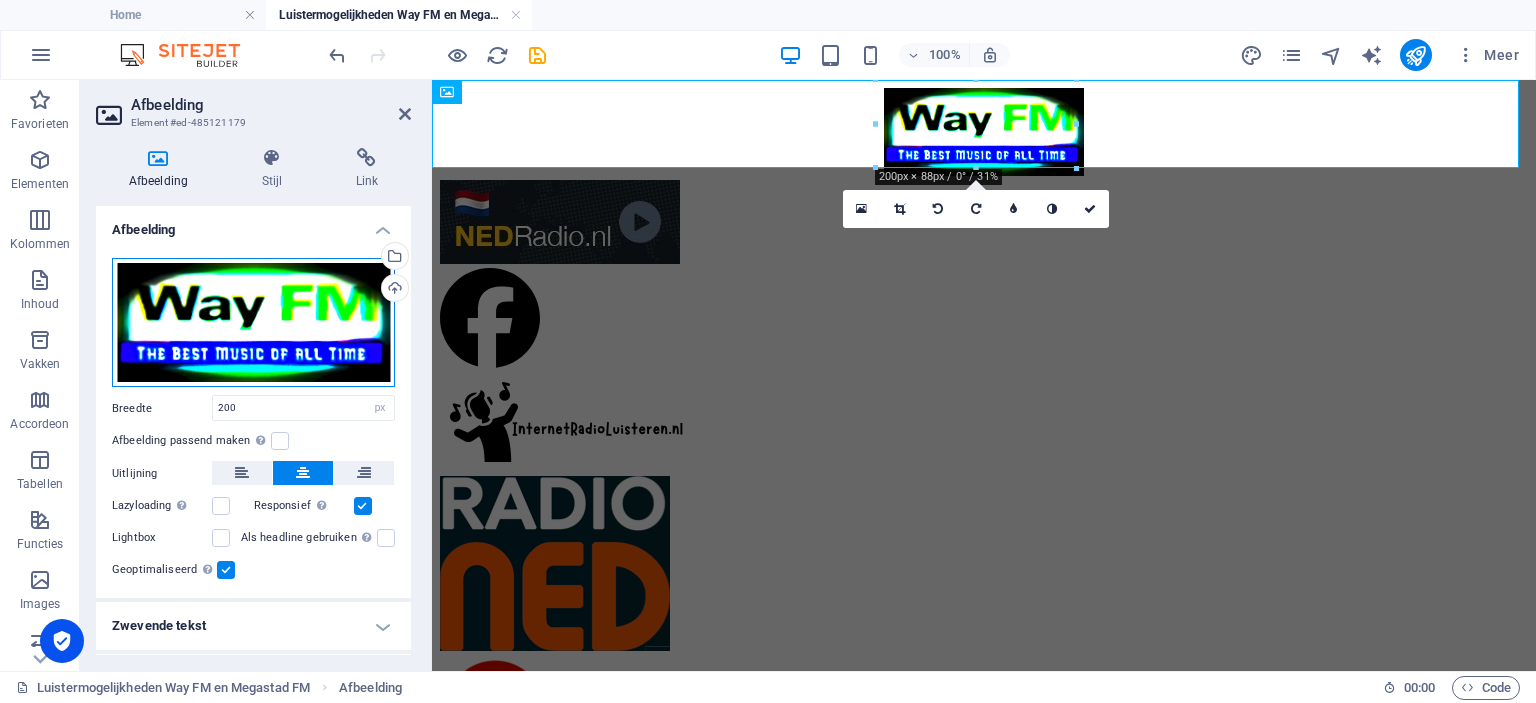 click on "Sleep bestanden hierheen, klik om bestanden te kiezen of  selecteer bestanden uit Bestanden of gebruik onze gratis stockfoto's en video's" at bounding box center (253, 322) 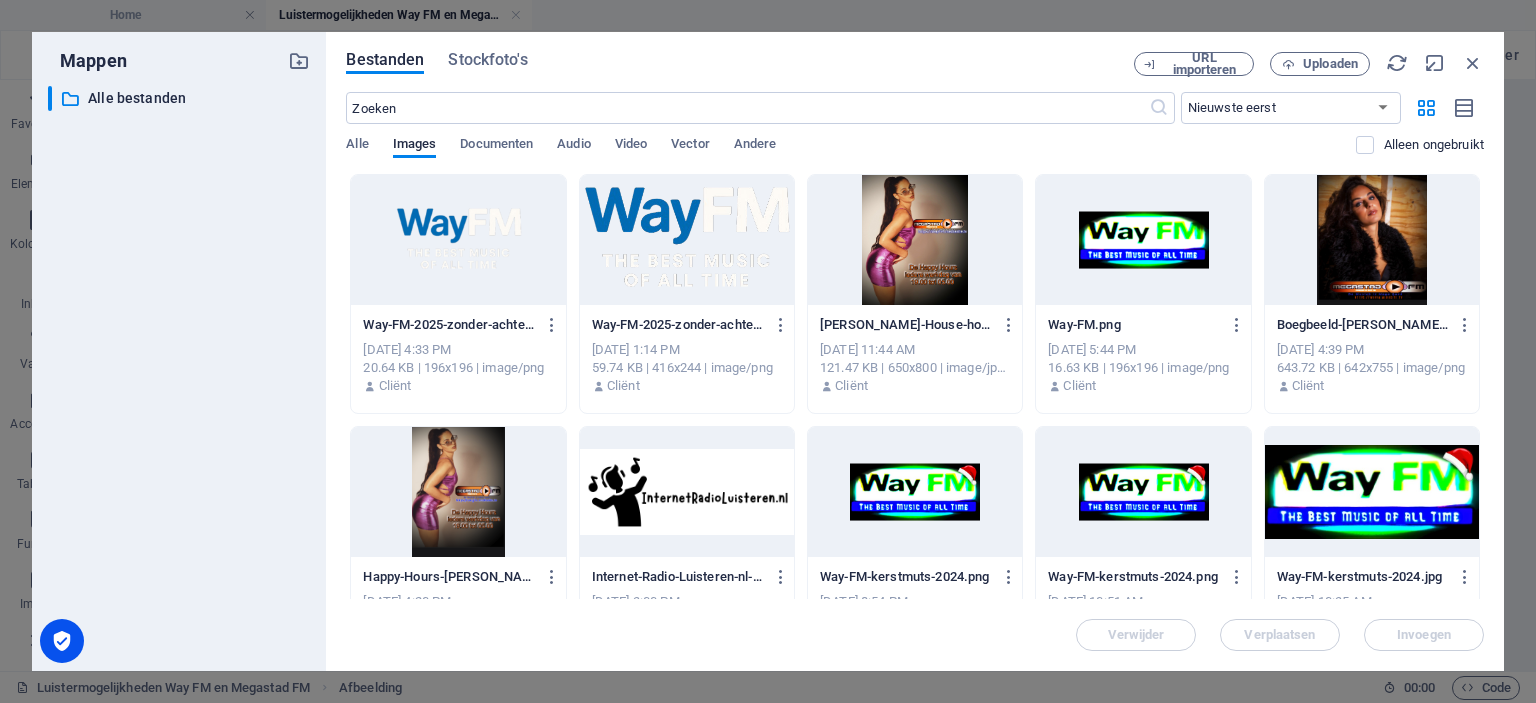 click on "​ Alle bestanden Alle bestanden" at bounding box center (179, 370) 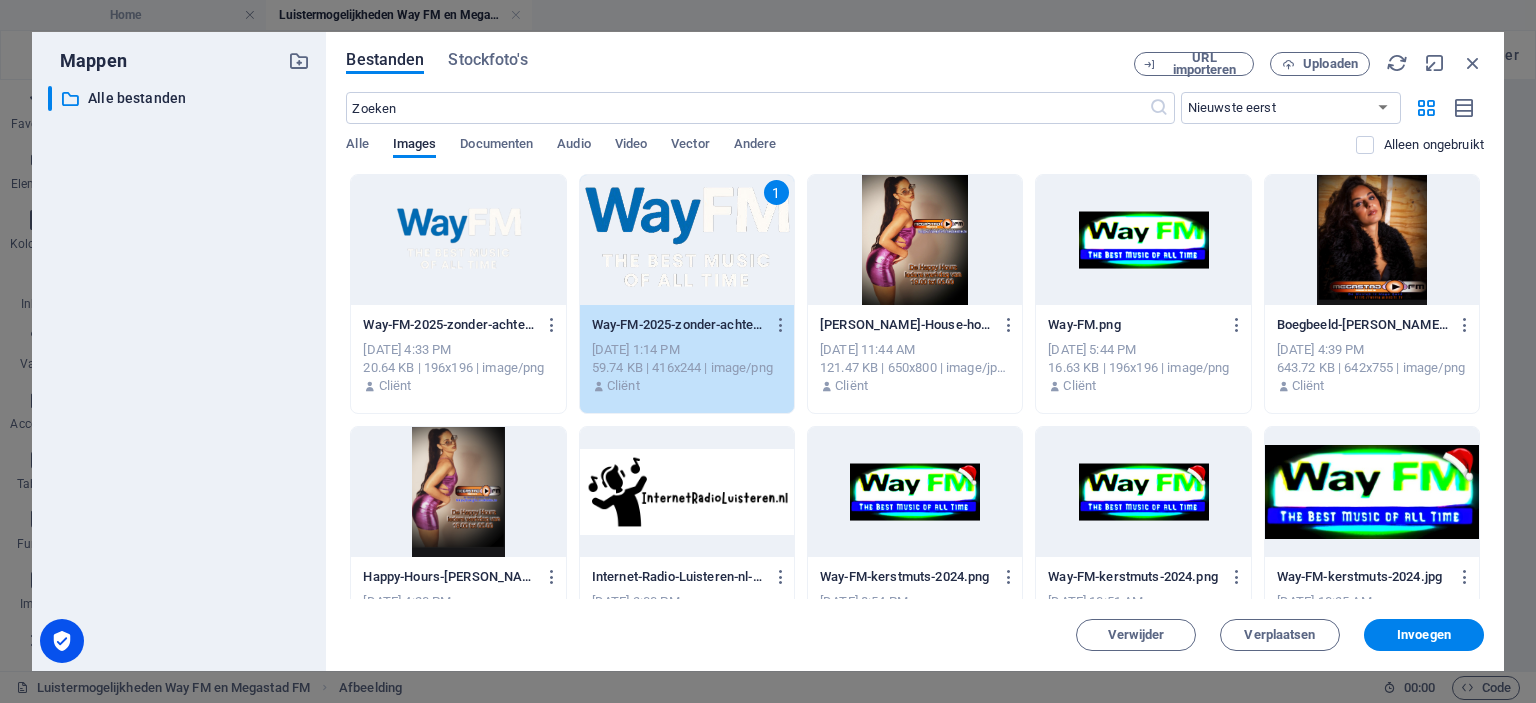 click on "1" at bounding box center (687, 240) 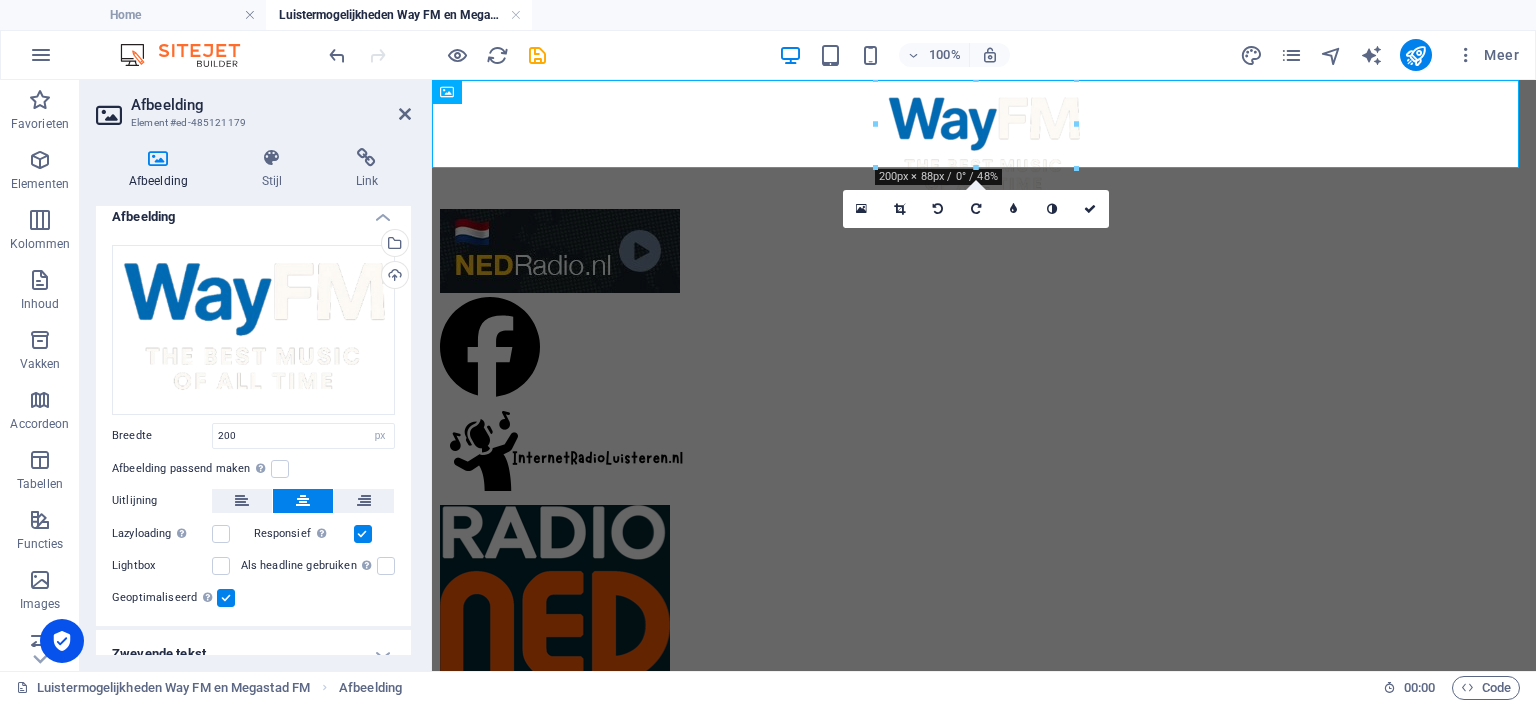 scroll, scrollTop: 0, scrollLeft: 0, axis: both 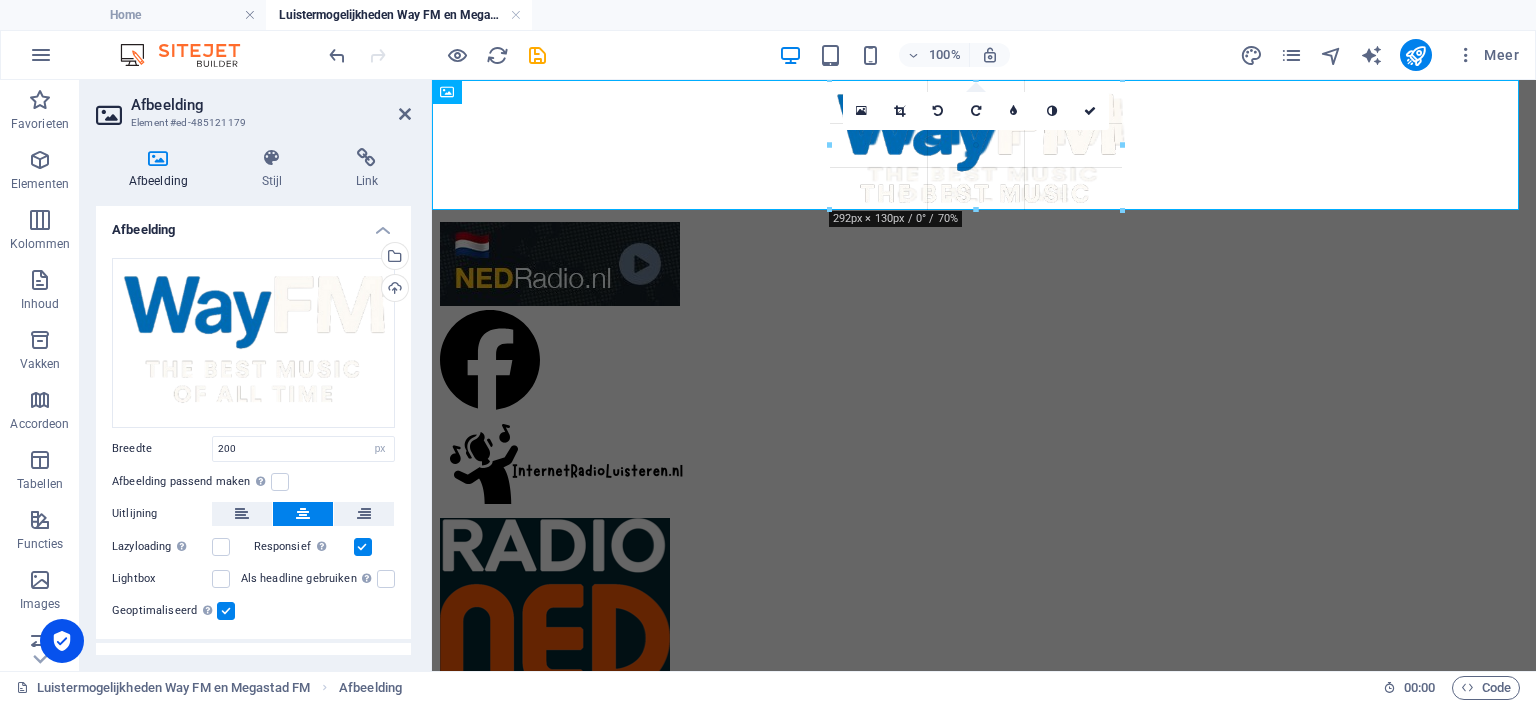 drag, startPoint x: 875, startPoint y: 161, endPoint x: 782, endPoint y: 192, distance: 98.03061 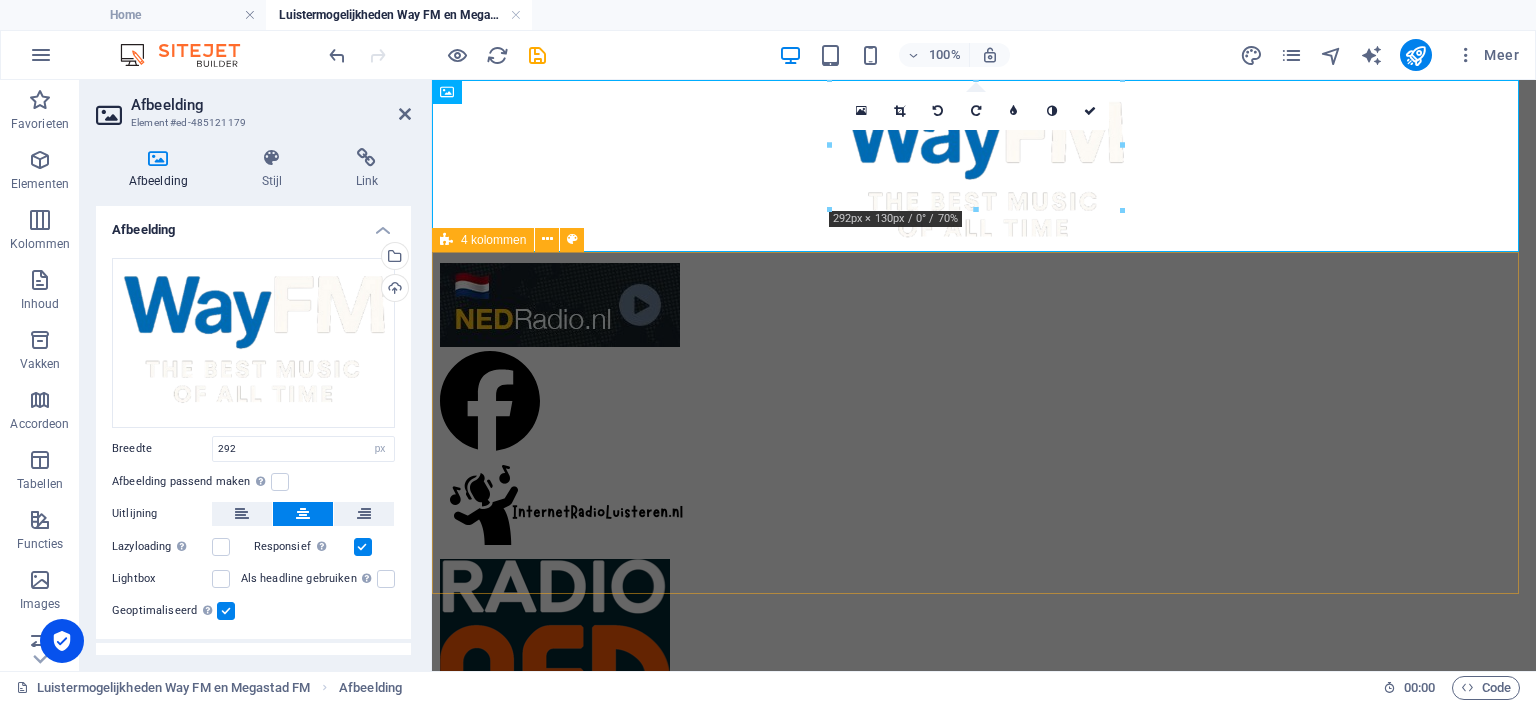 click at bounding box center [984, 557] 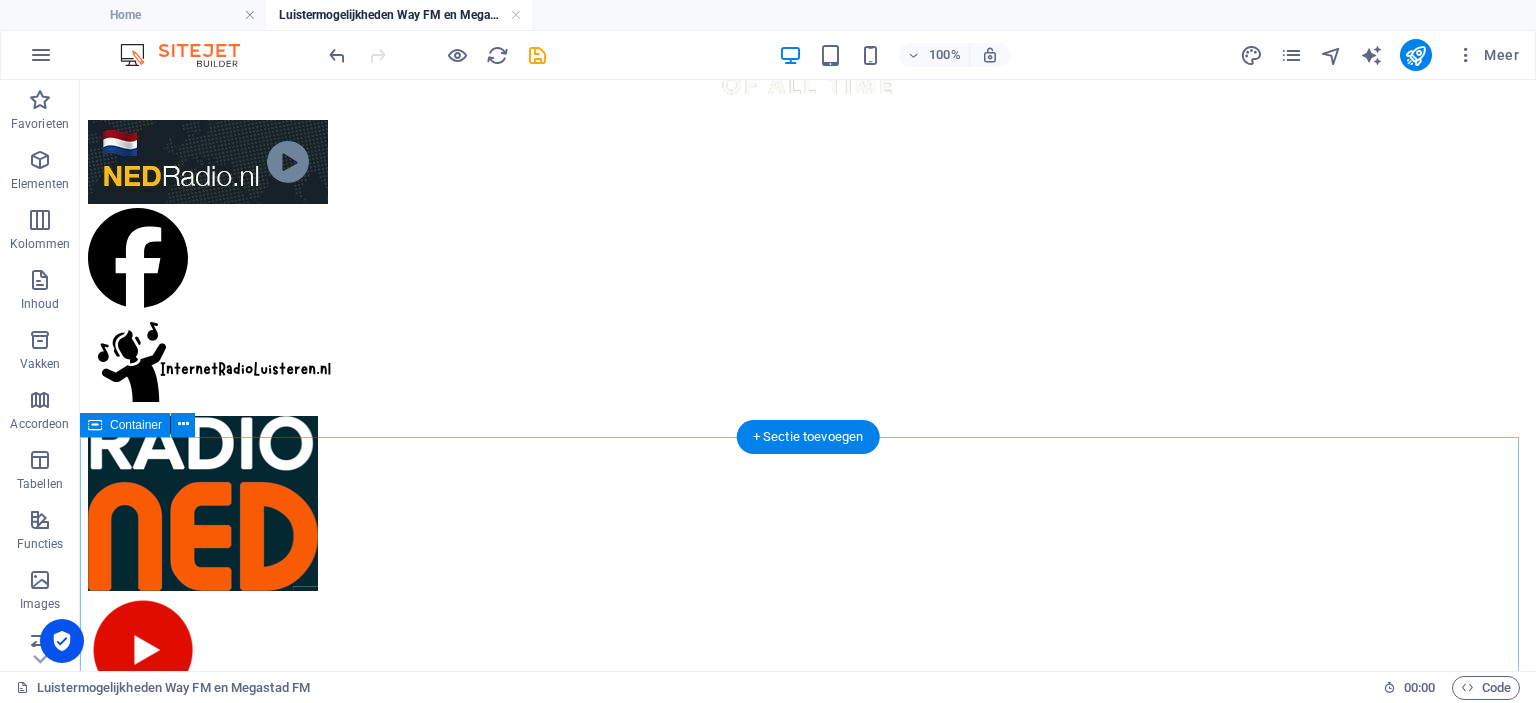 scroll, scrollTop: 140, scrollLeft: 0, axis: vertical 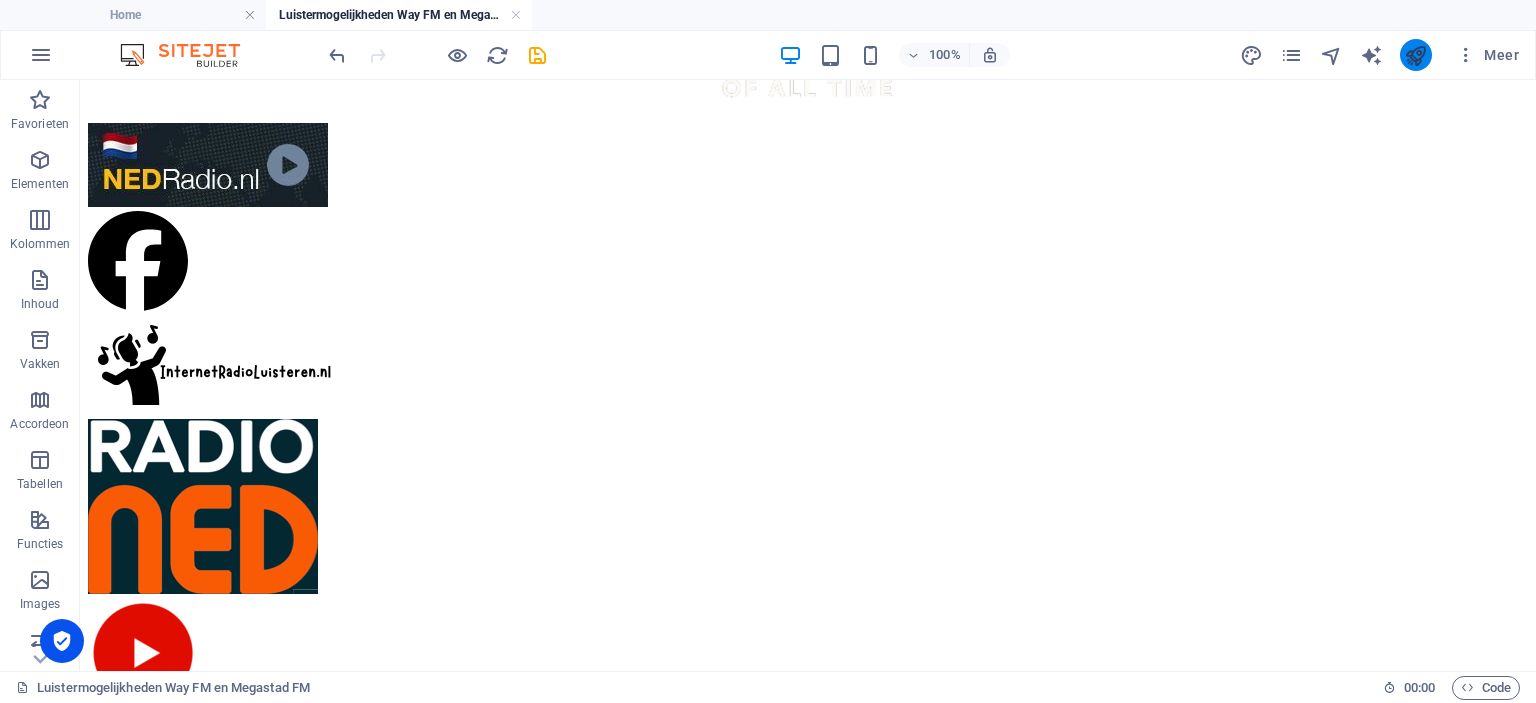 click at bounding box center (1416, 55) 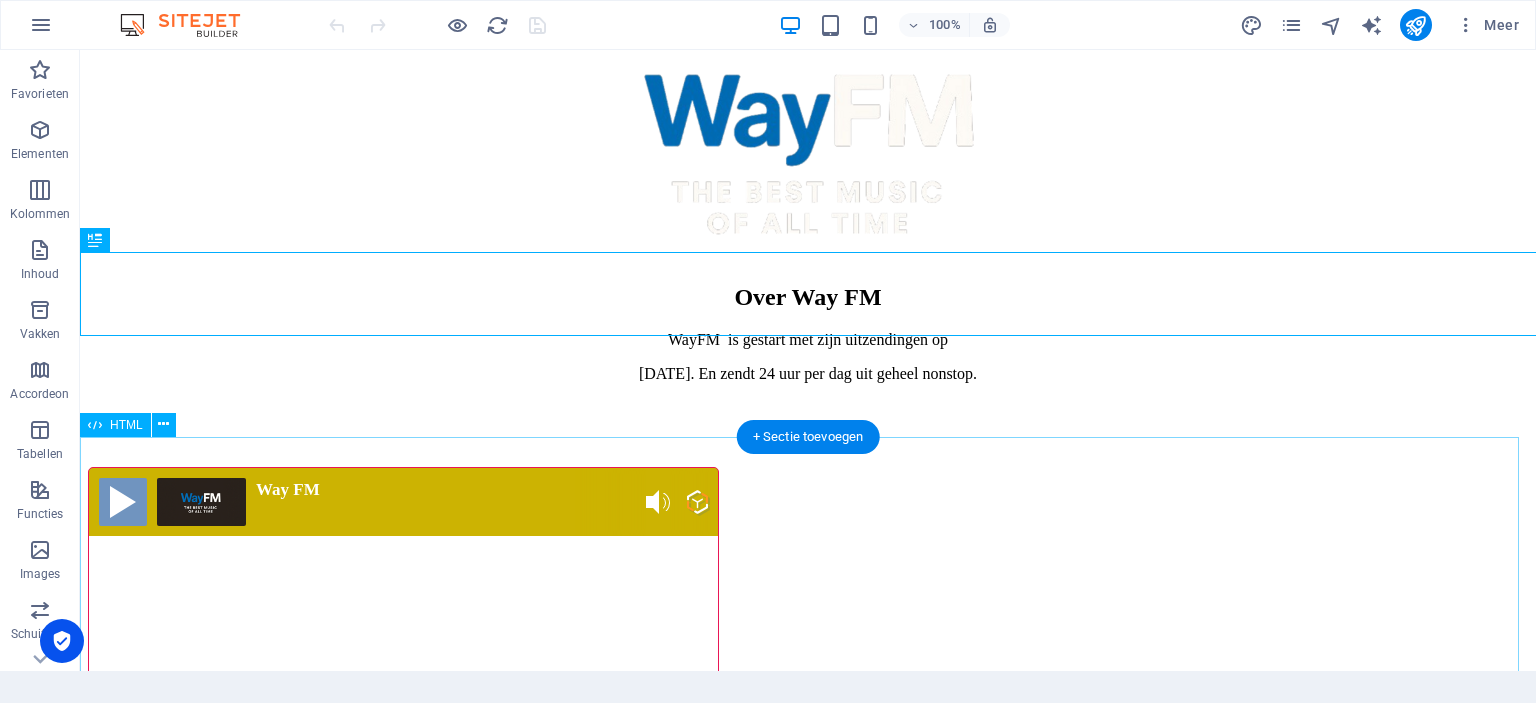 scroll, scrollTop: 0, scrollLeft: 0, axis: both 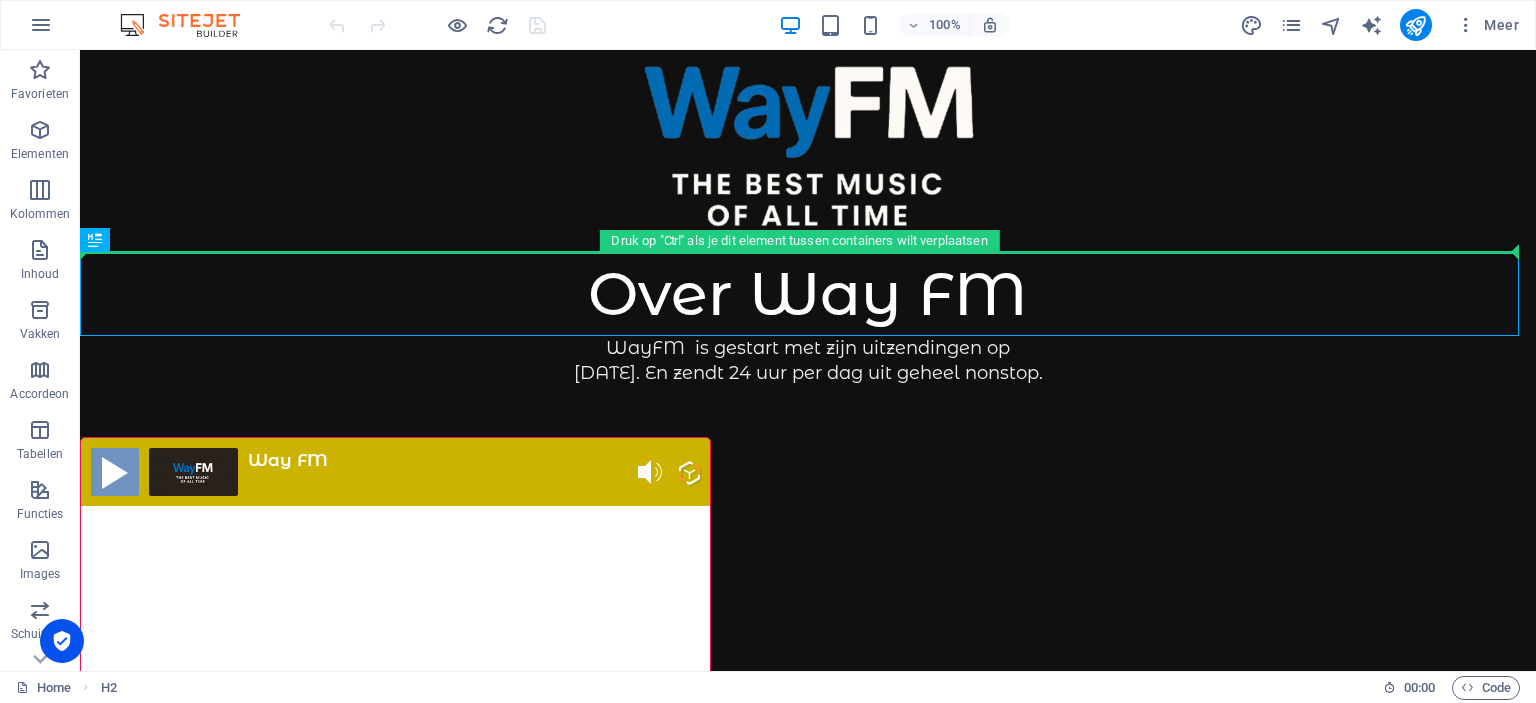 drag, startPoint x: 175, startPoint y: 295, endPoint x: 190, endPoint y: 210, distance: 86.313385 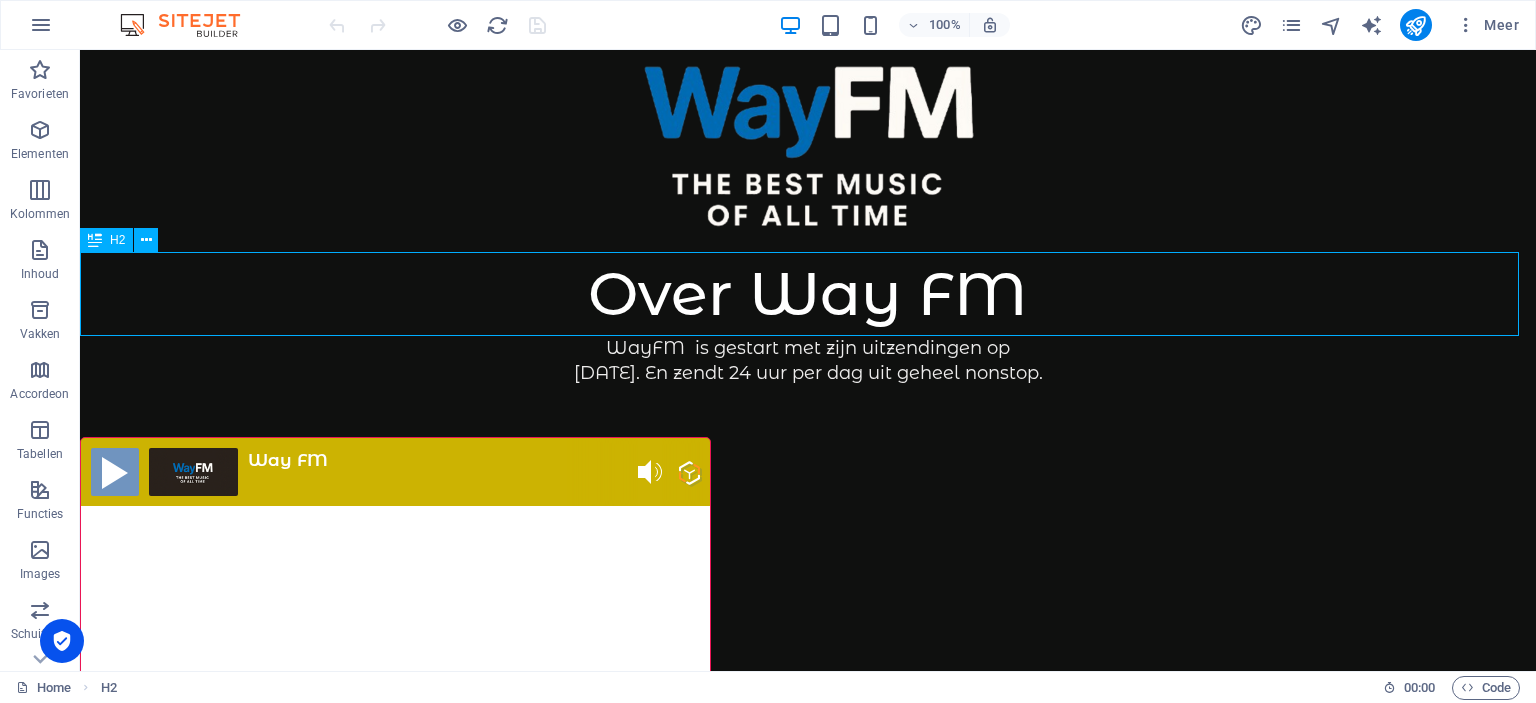 click at bounding box center (95, 240) 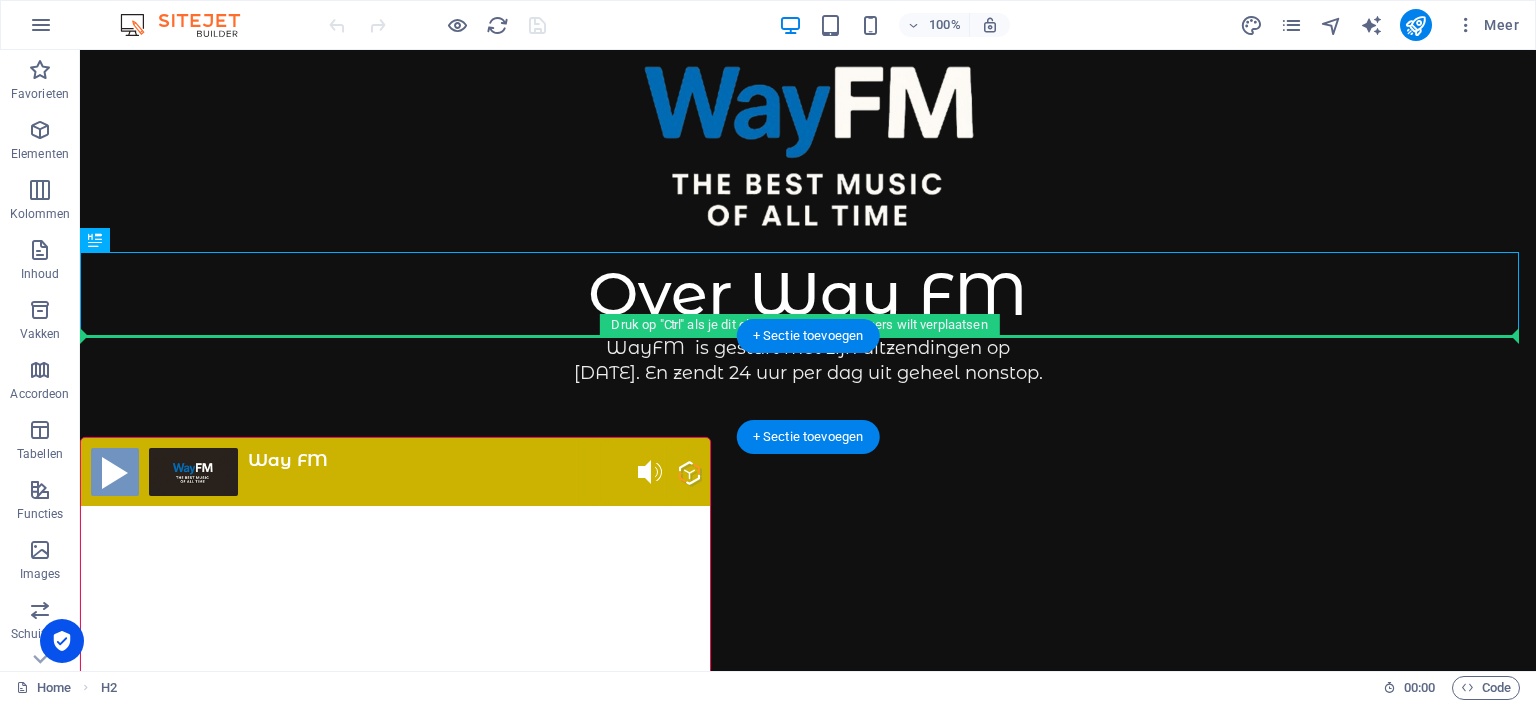 drag, startPoint x: 171, startPoint y: 296, endPoint x: 170, endPoint y: 376, distance: 80.00625 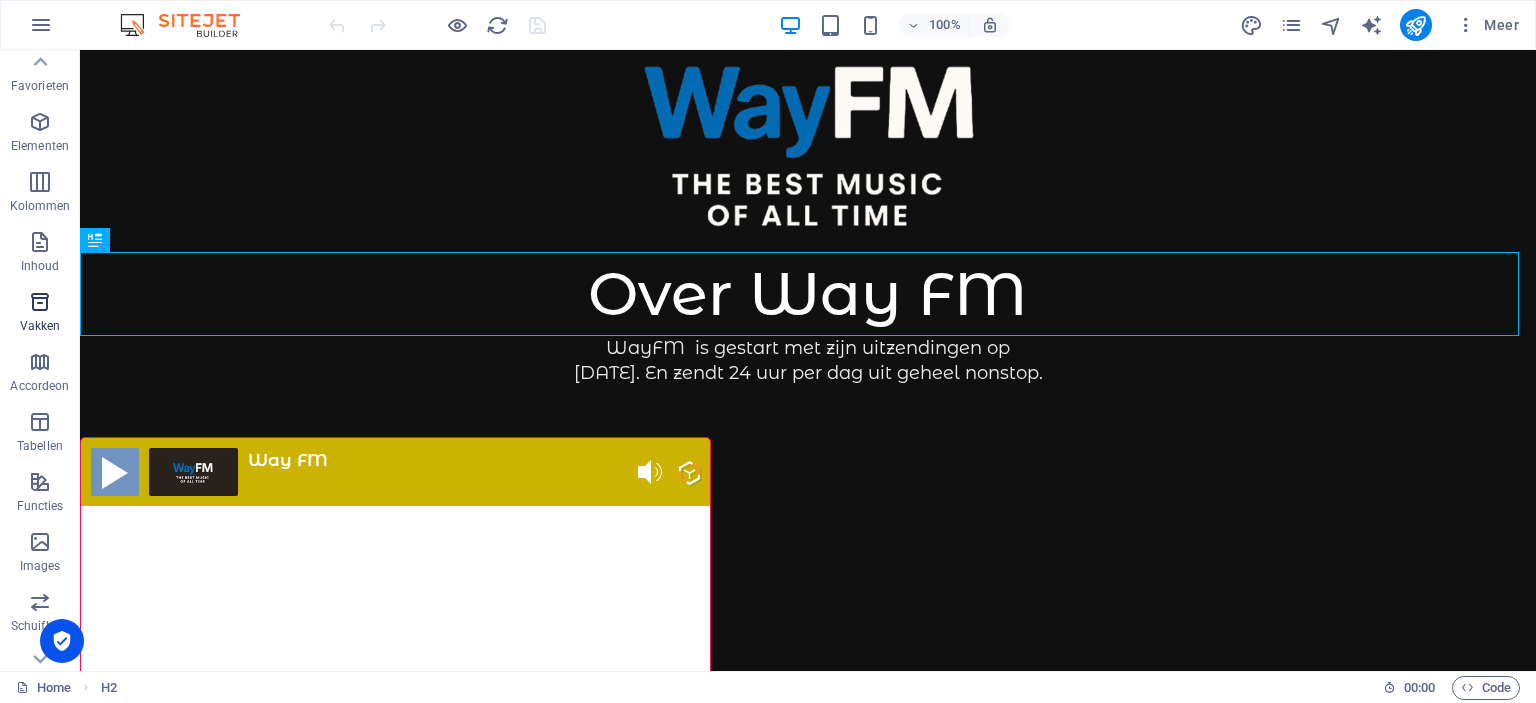 scroll, scrollTop: 0, scrollLeft: 0, axis: both 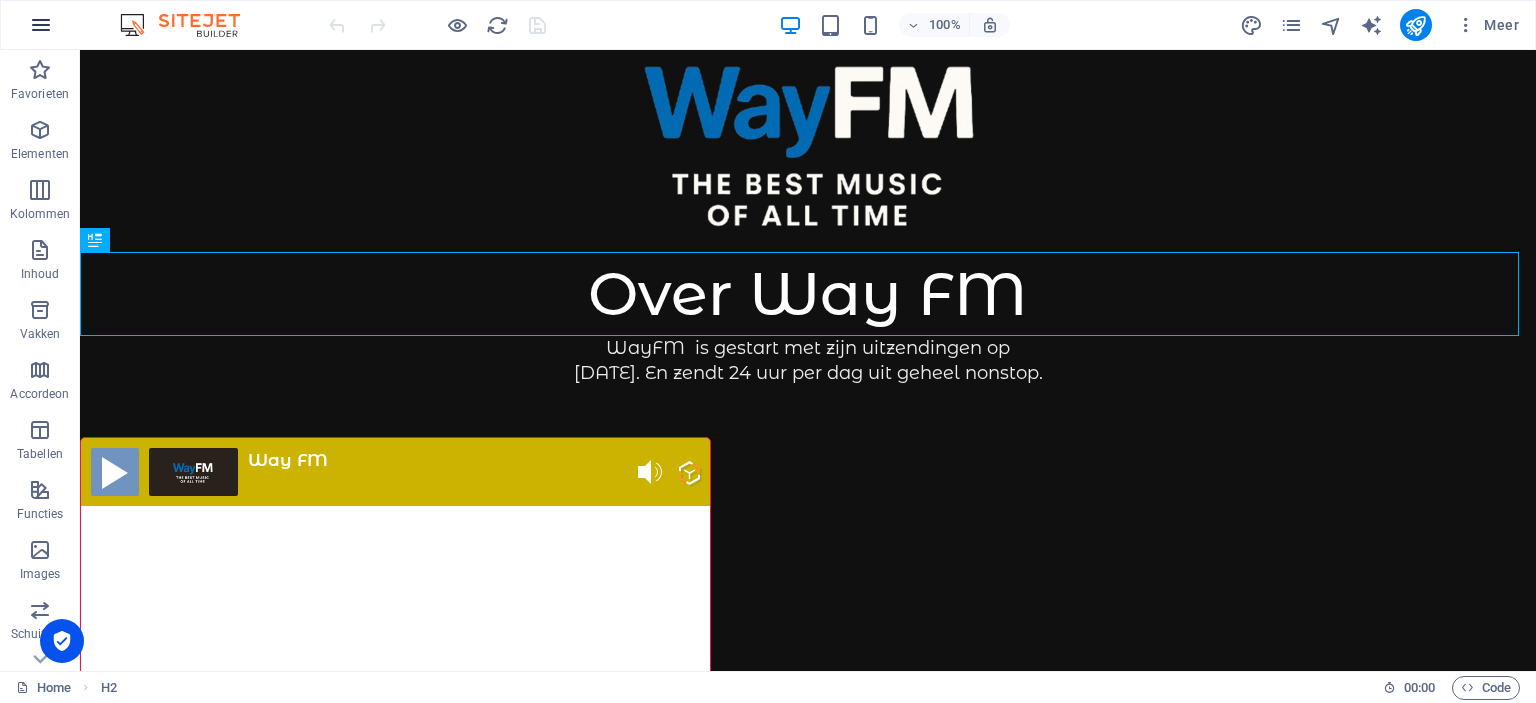 click at bounding box center [41, 25] 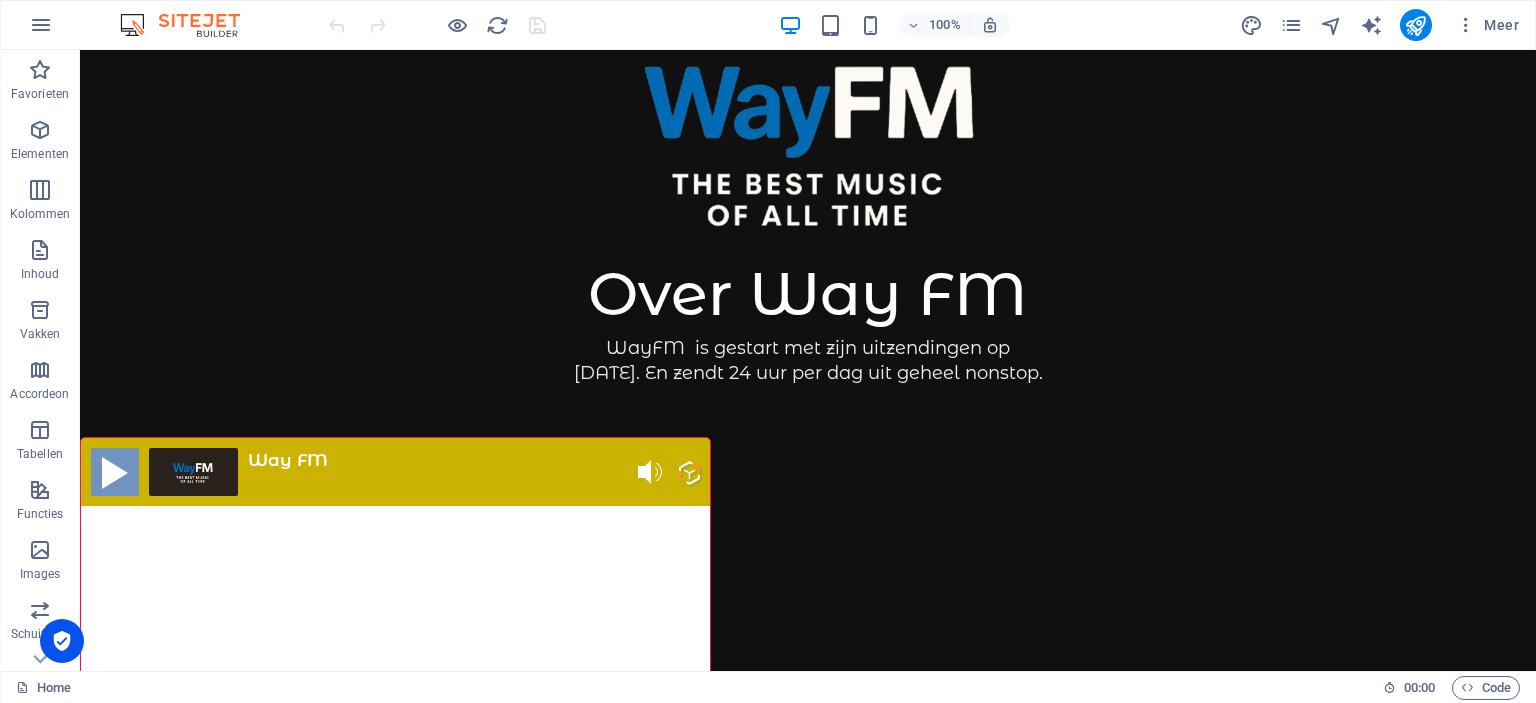 type 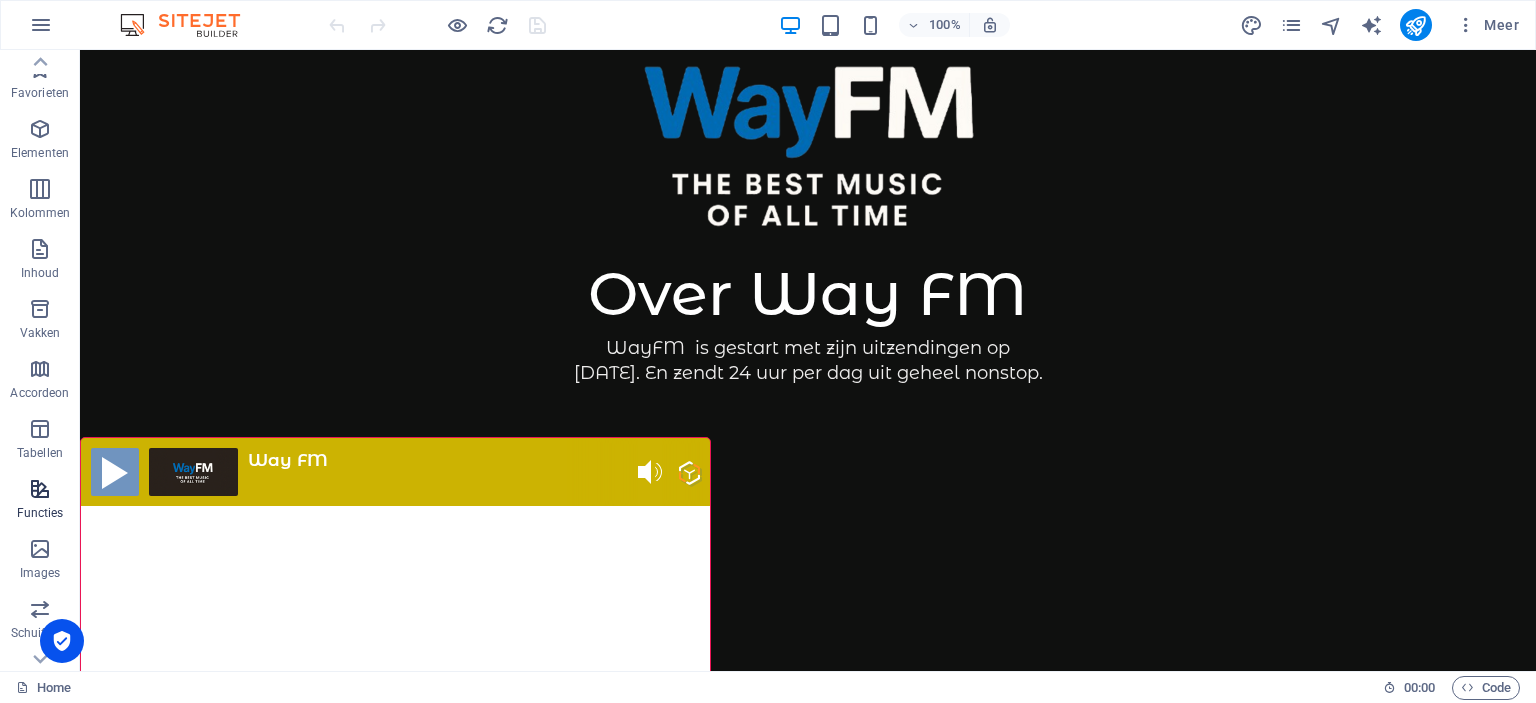 scroll, scrollTop: 0, scrollLeft: 0, axis: both 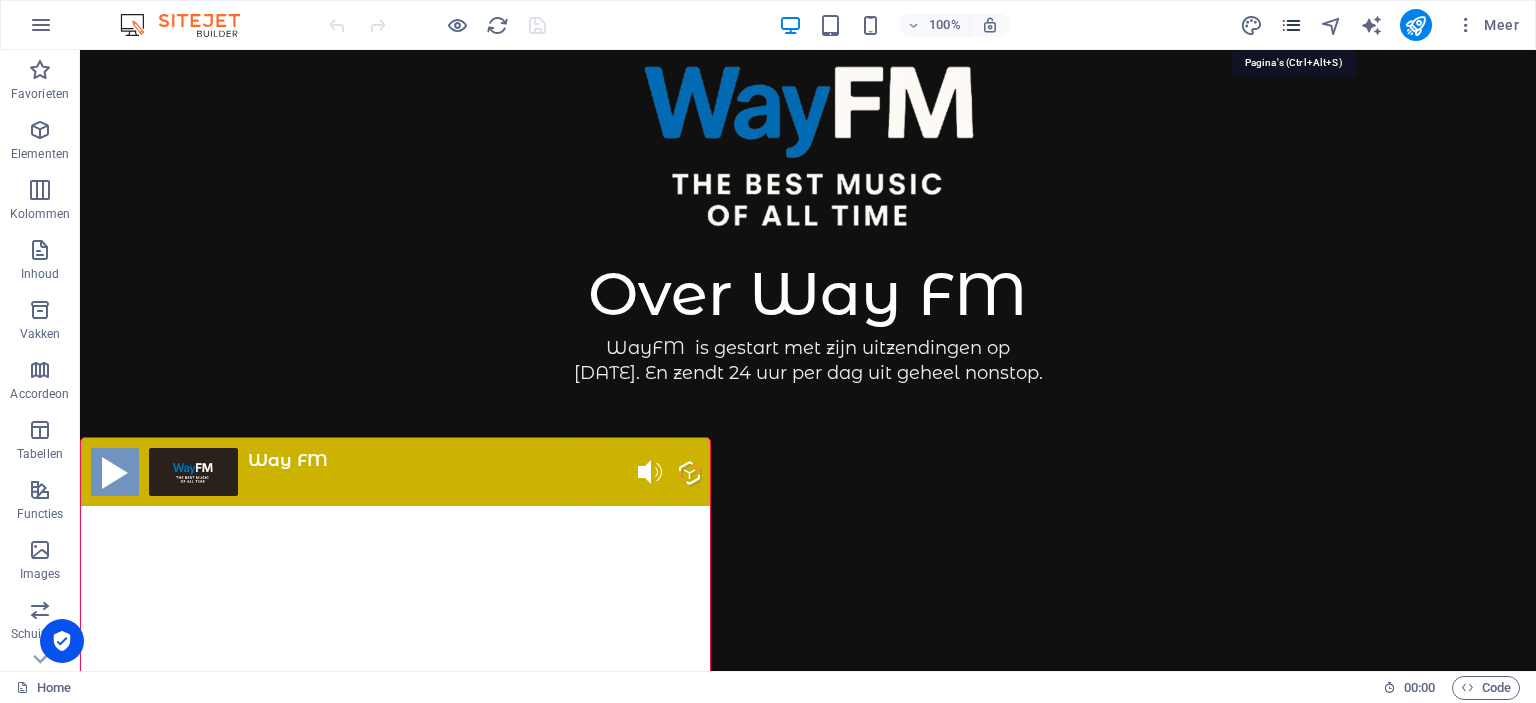 click at bounding box center (1291, 25) 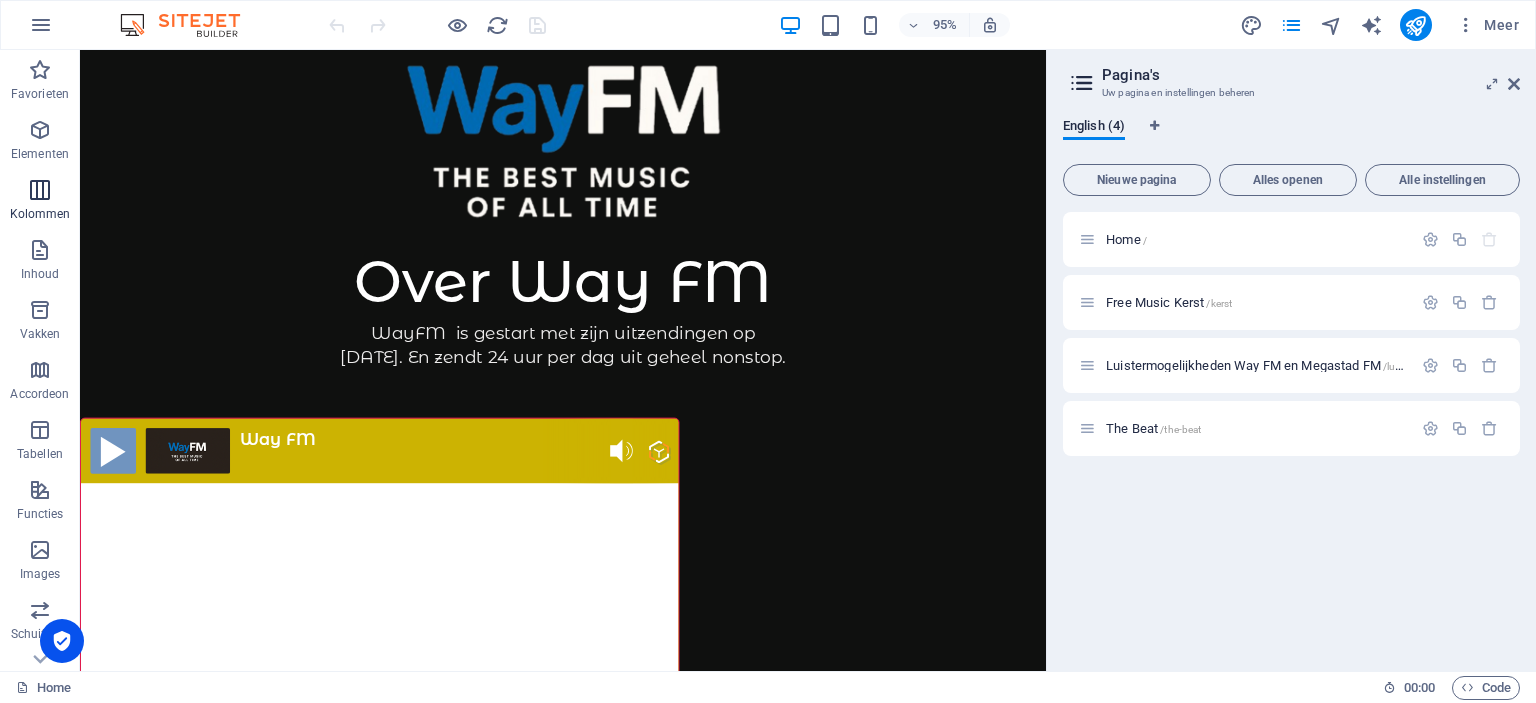 type 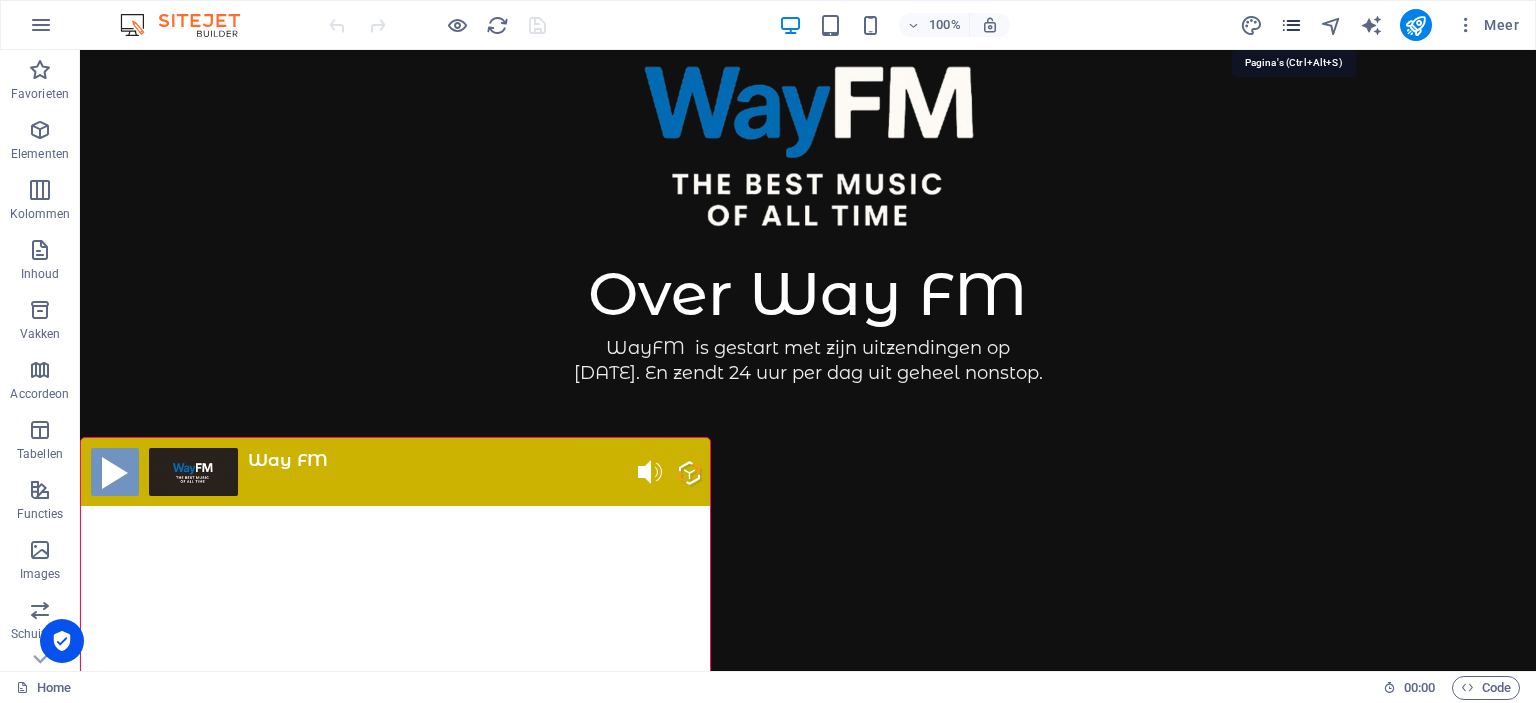 click at bounding box center (1291, 25) 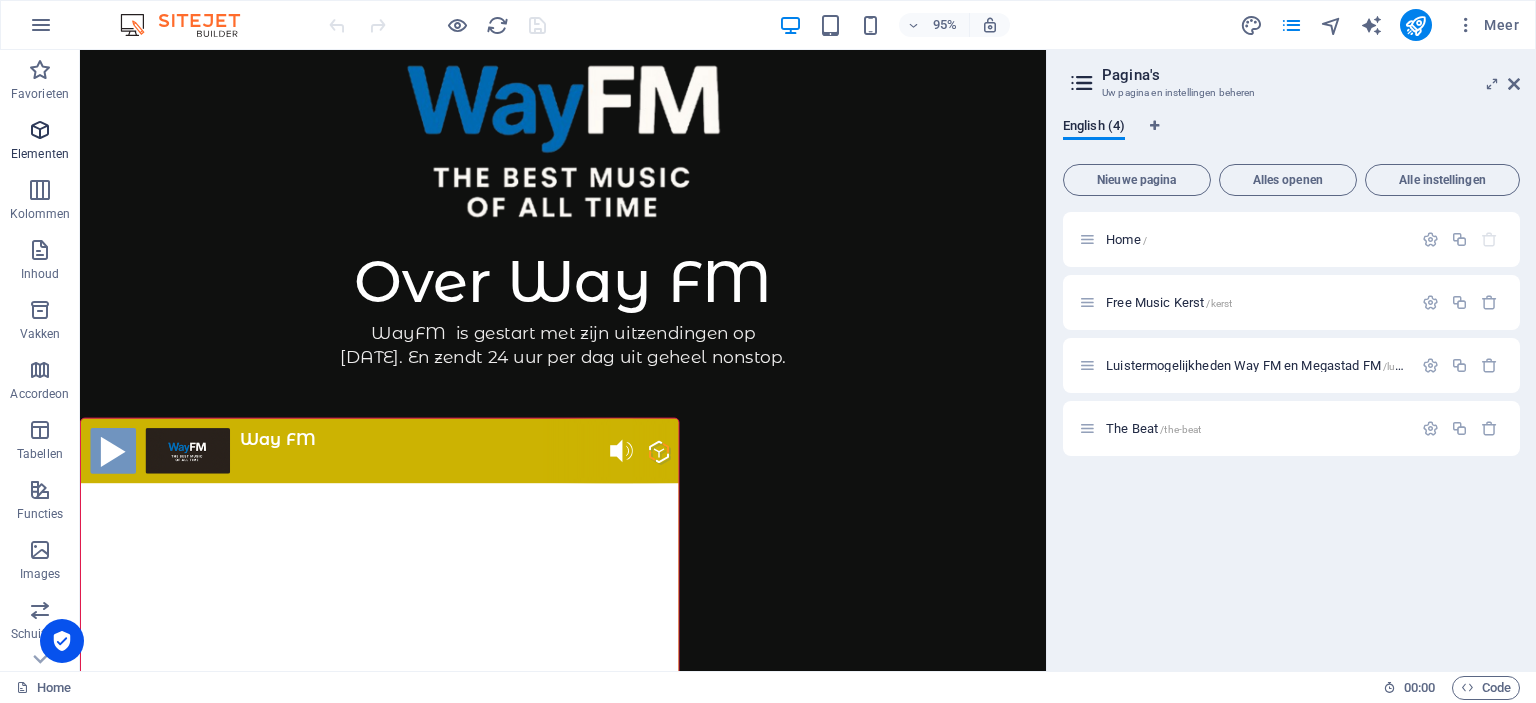 click at bounding box center [40, 130] 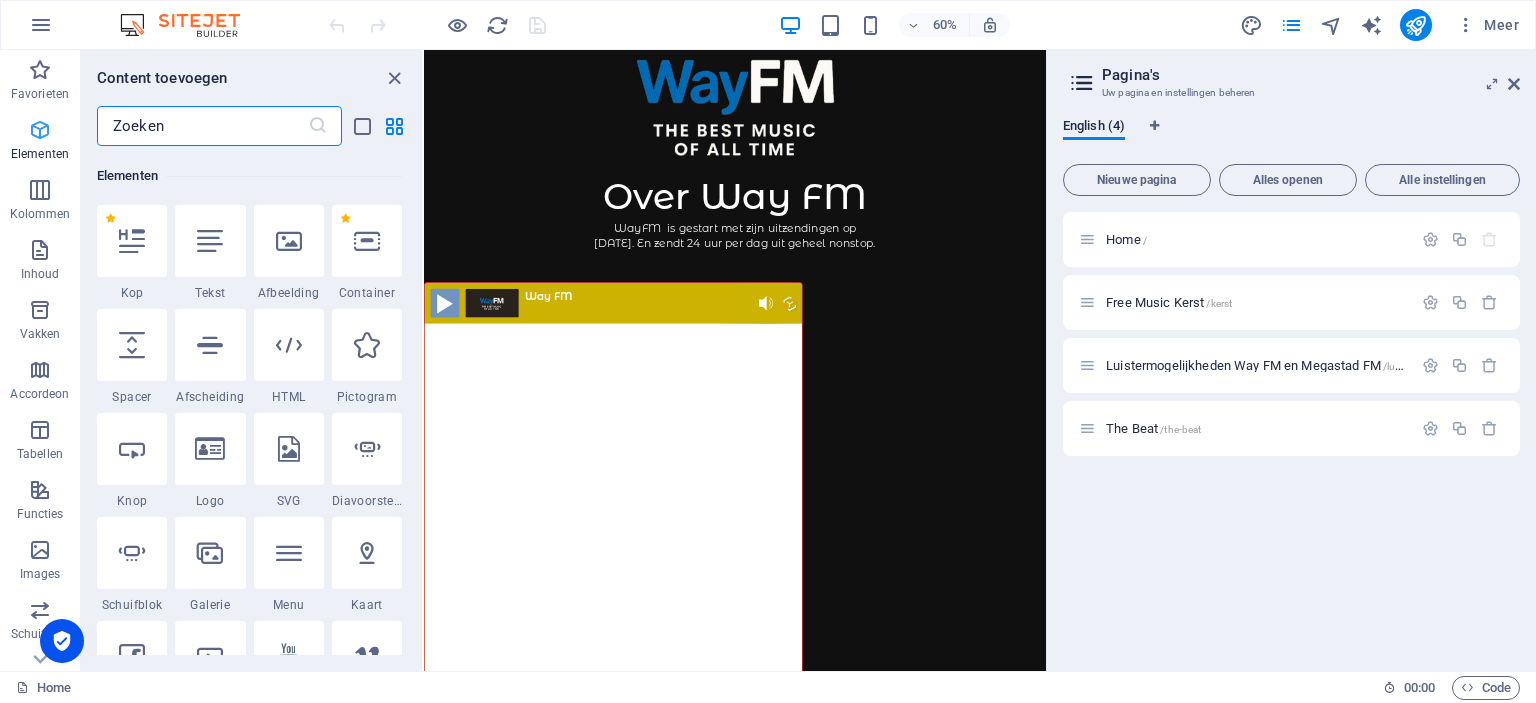 scroll, scrollTop: 213, scrollLeft: 0, axis: vertical 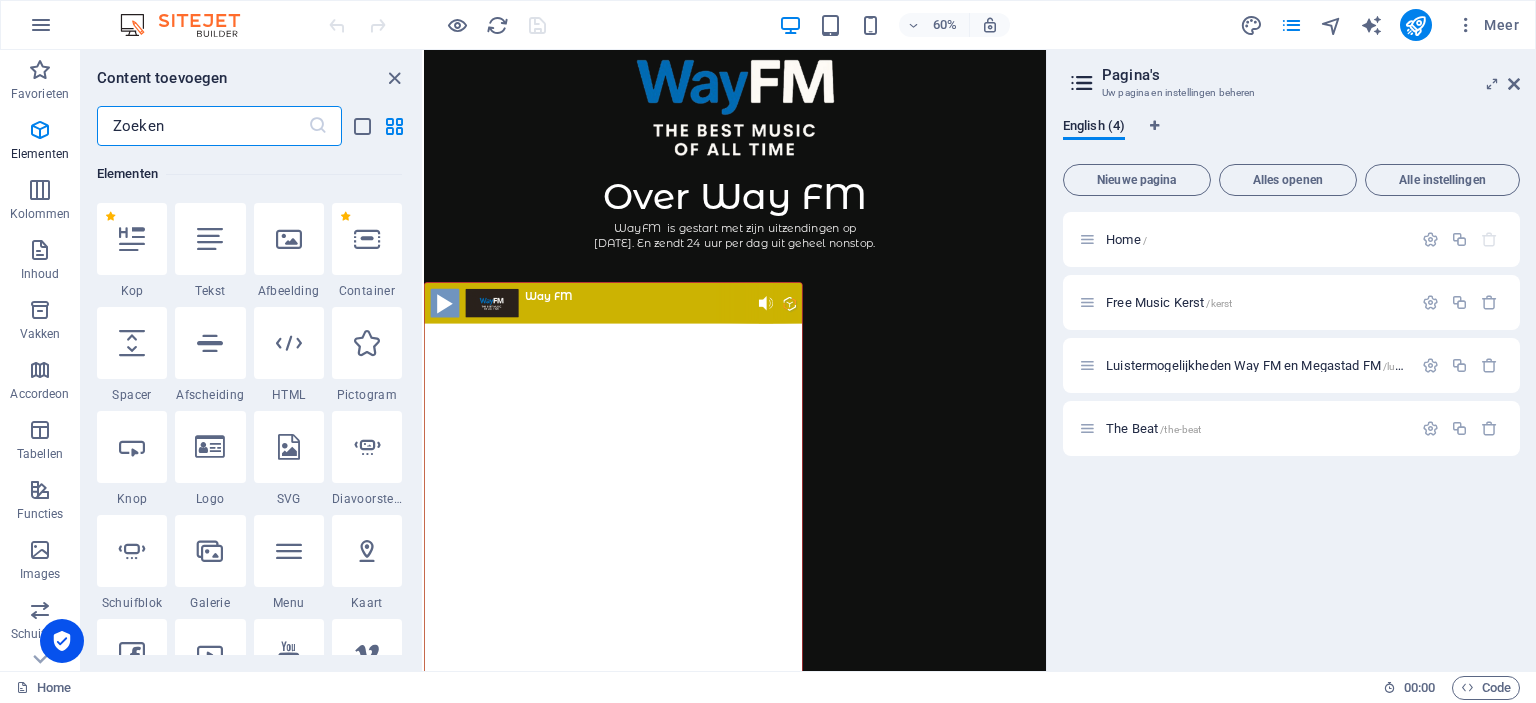 click at bounding box center (202, 126) 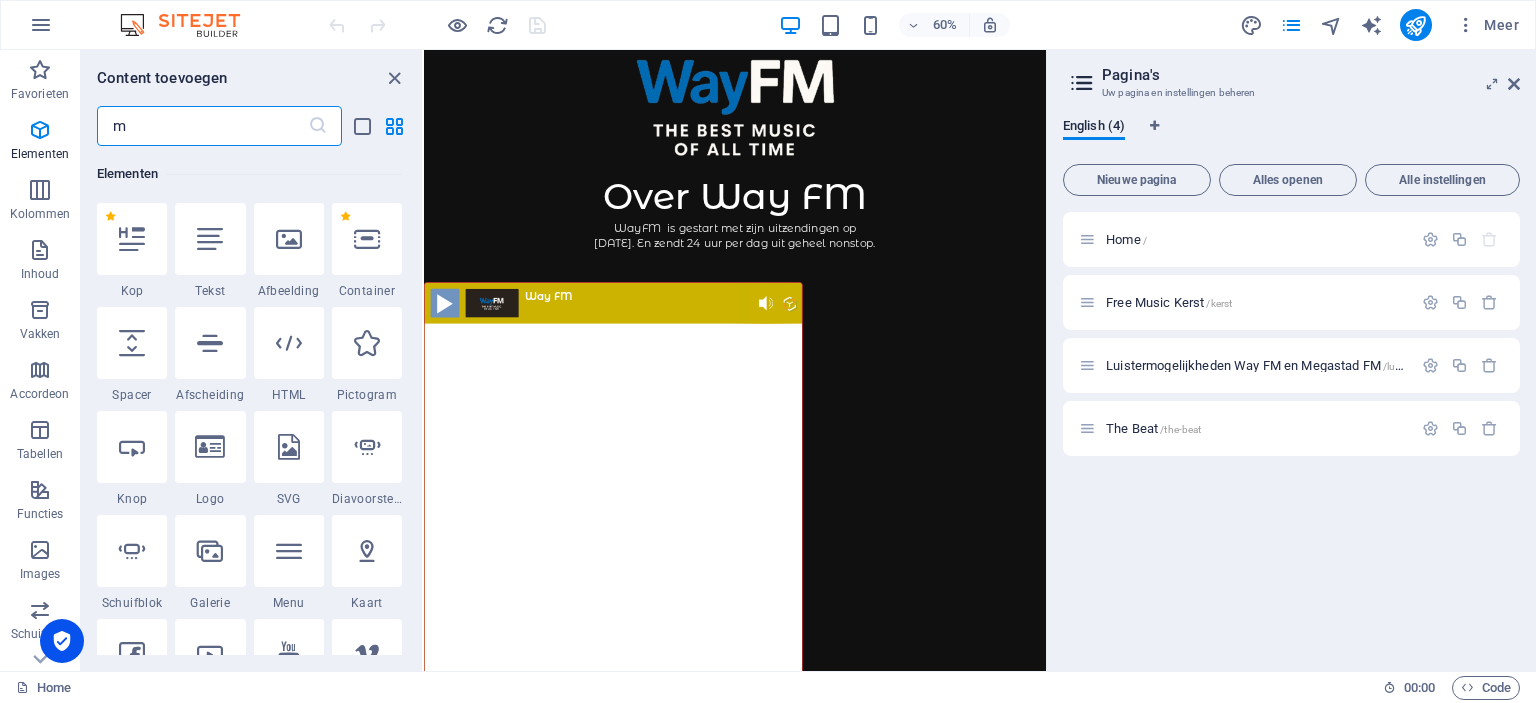 scroll, scrollTop: 0, scrollLeft: 0, axis: both 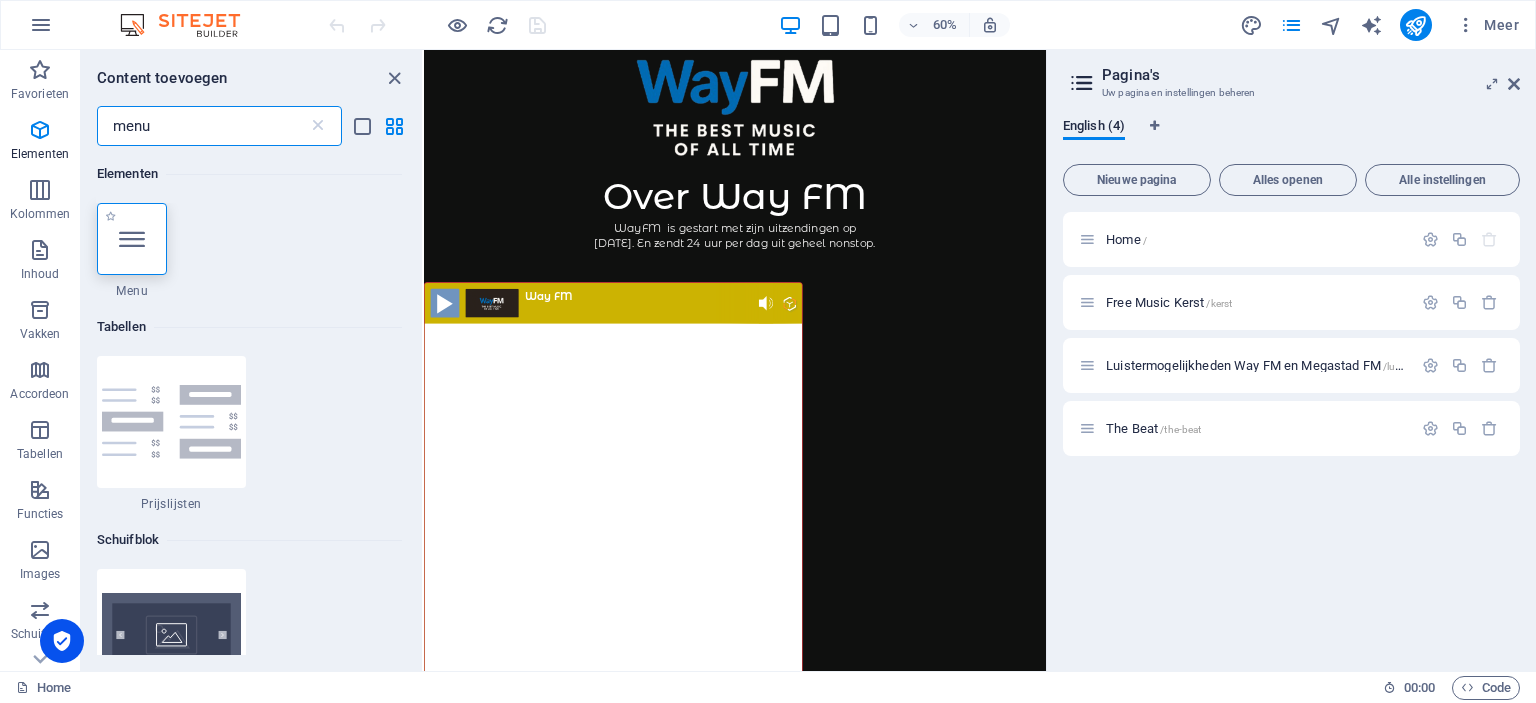 type on "menu" 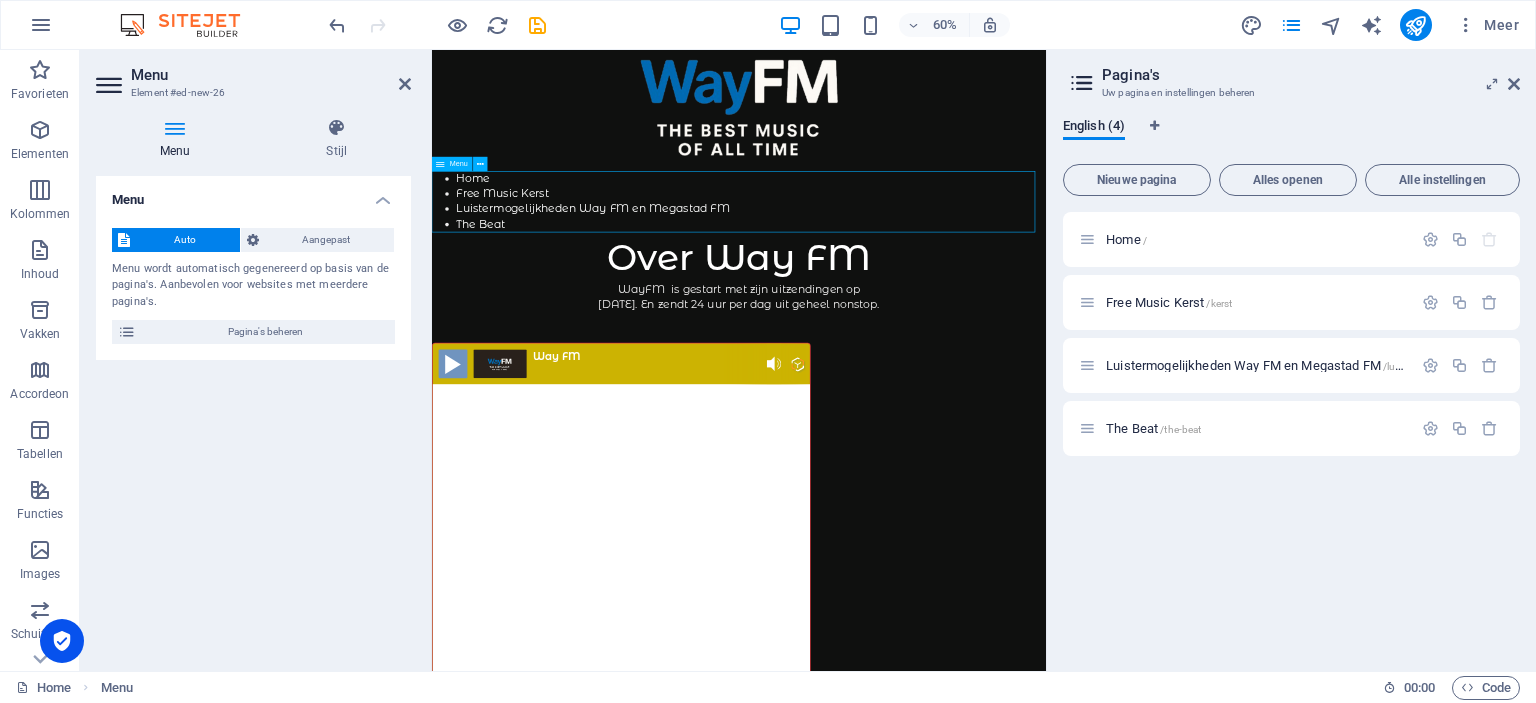 click on "Home Free Music Kerst Luistermogelijkheden Way FM en Megastad FM The Beat" at bounding box center (943, 302) 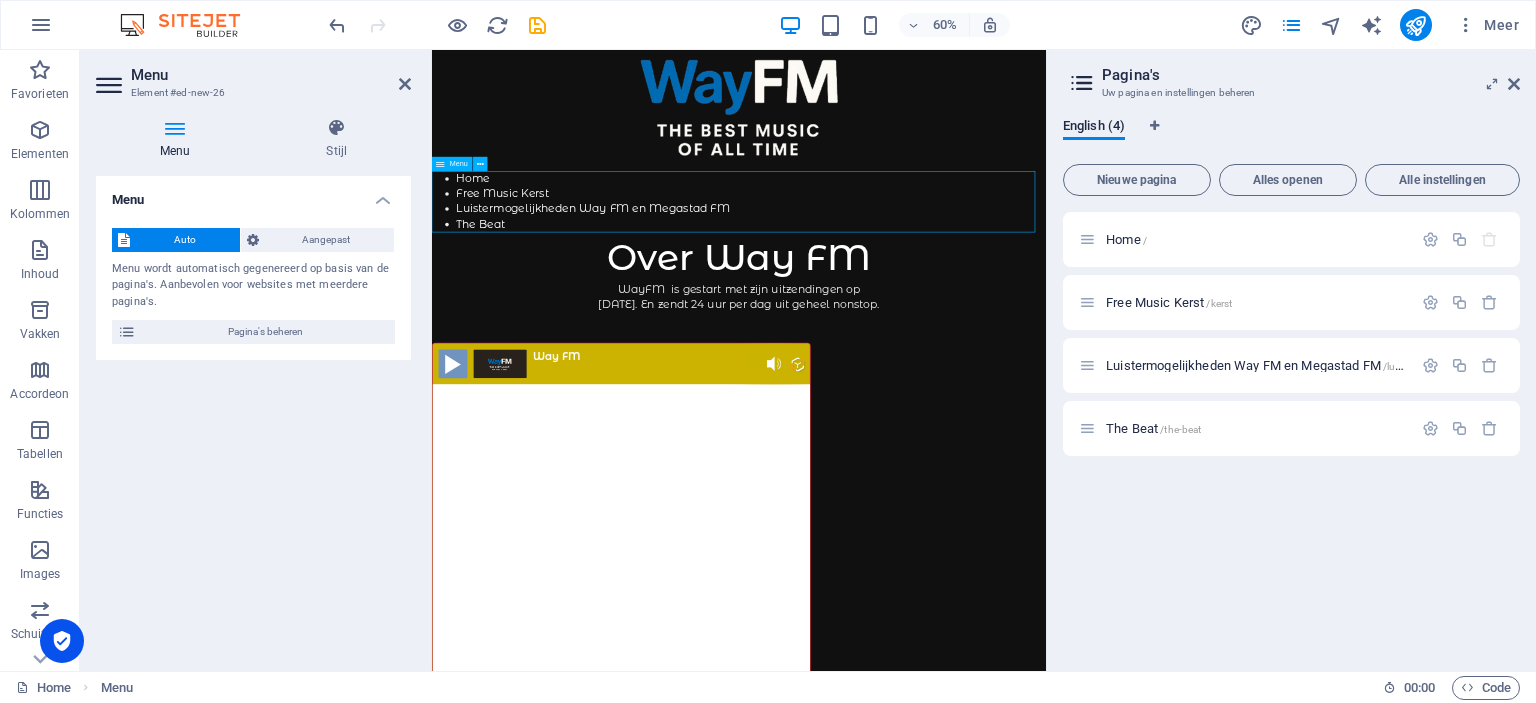 click on "Home Free Music Kerst Luistermogelijkheden Way FM en Megastad FM The Beat" at bounding box center [943, 302] 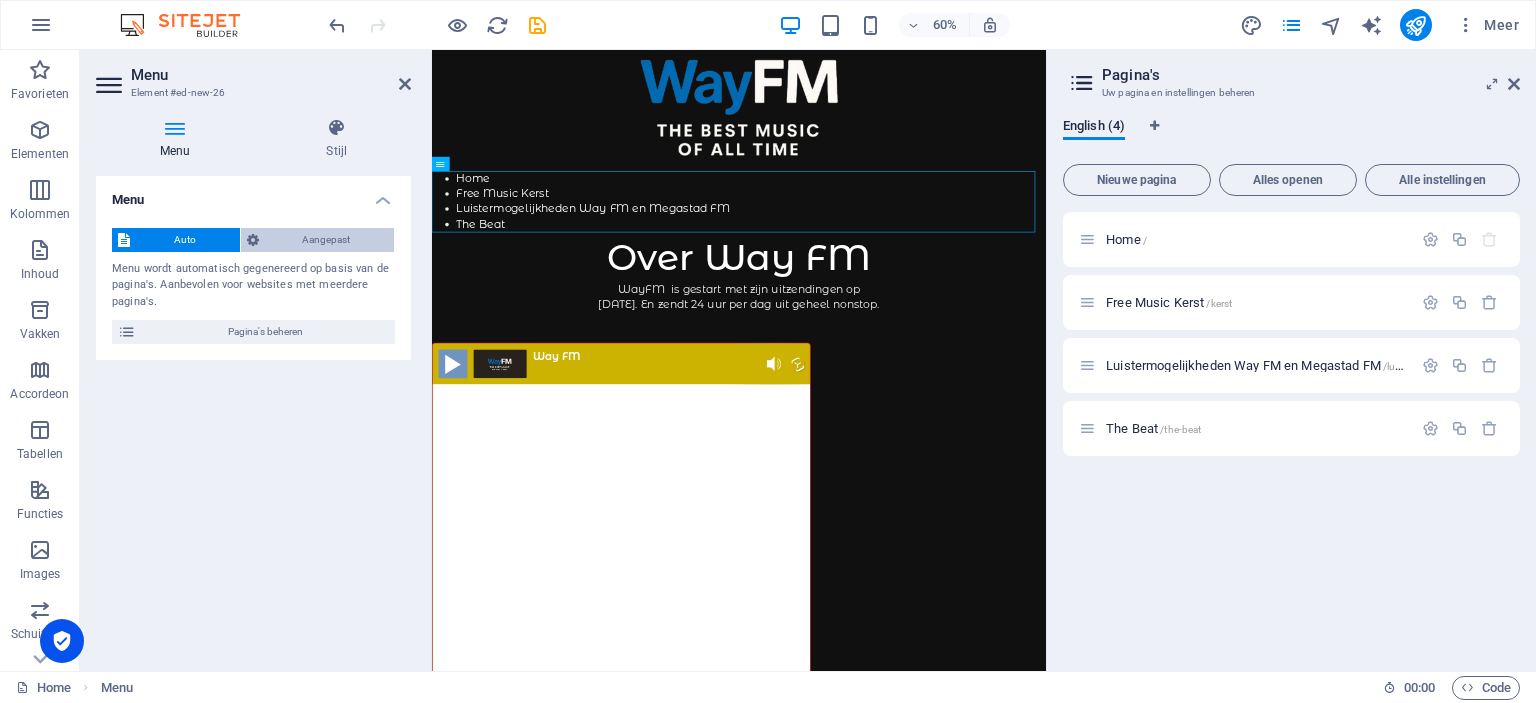 click on "Aangepast" at bounding box center [327, 240] 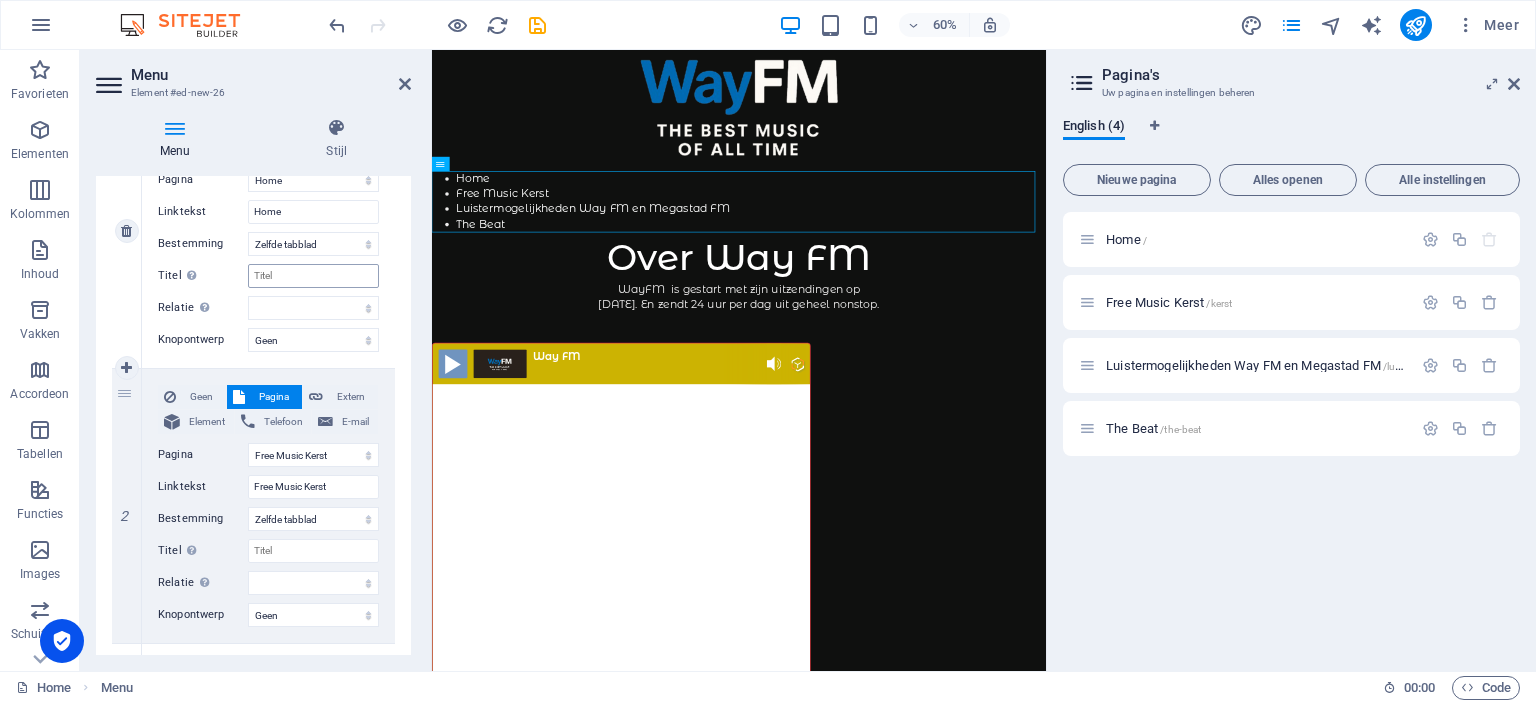 scroll, scrollTop: 274, scrollLeft: 0, axis: vertical 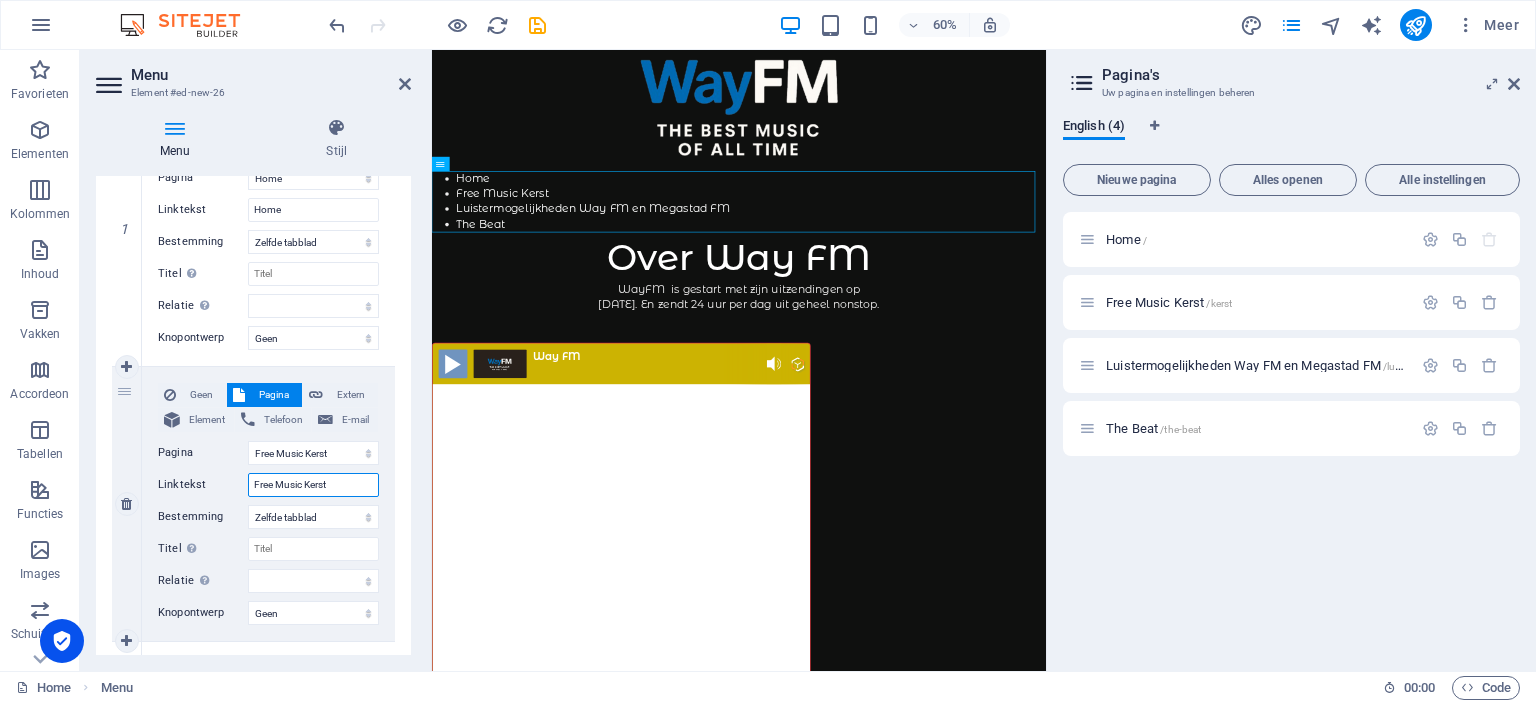 click on "Free Music Kerst" at bounding box center [313, 485] 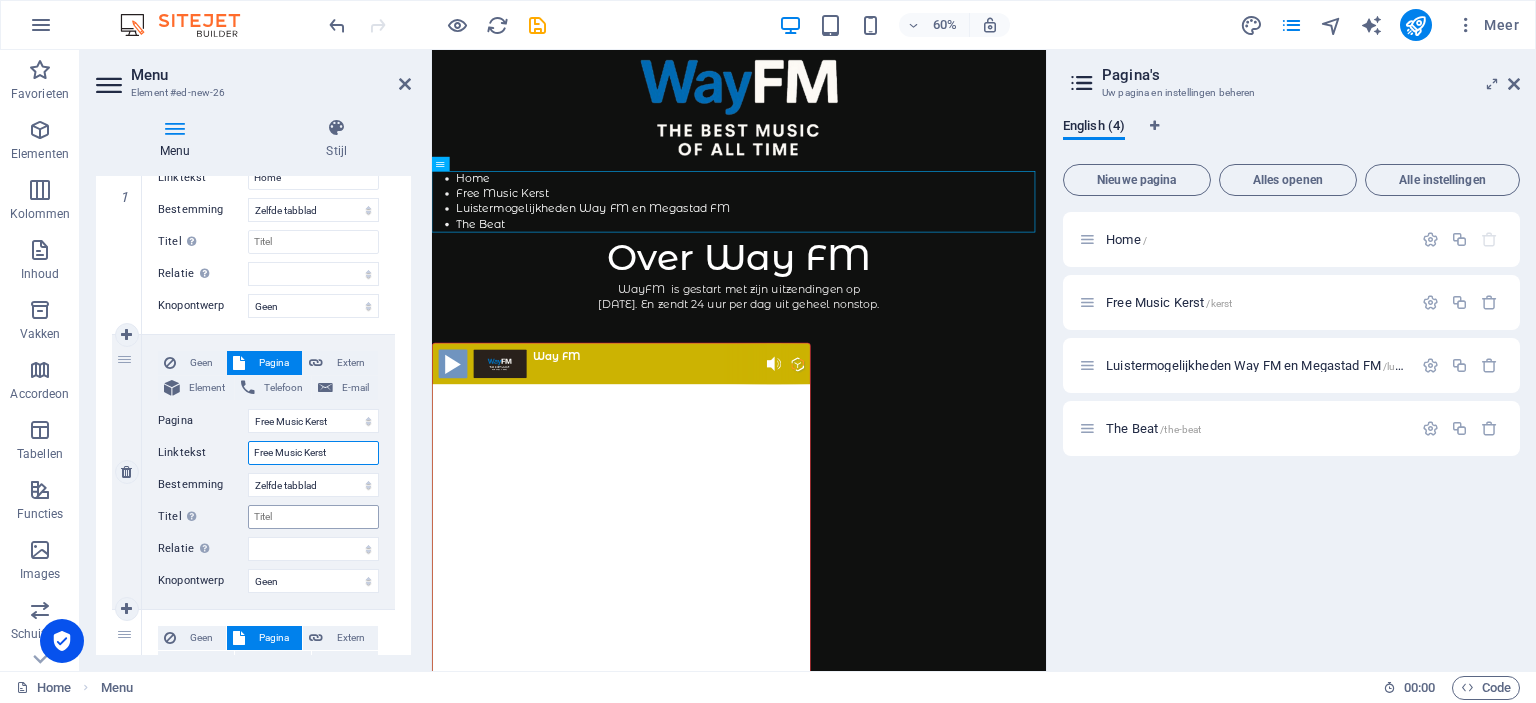 scroll, scrollTop: 274, scrollLeft: 0, axis: vertical 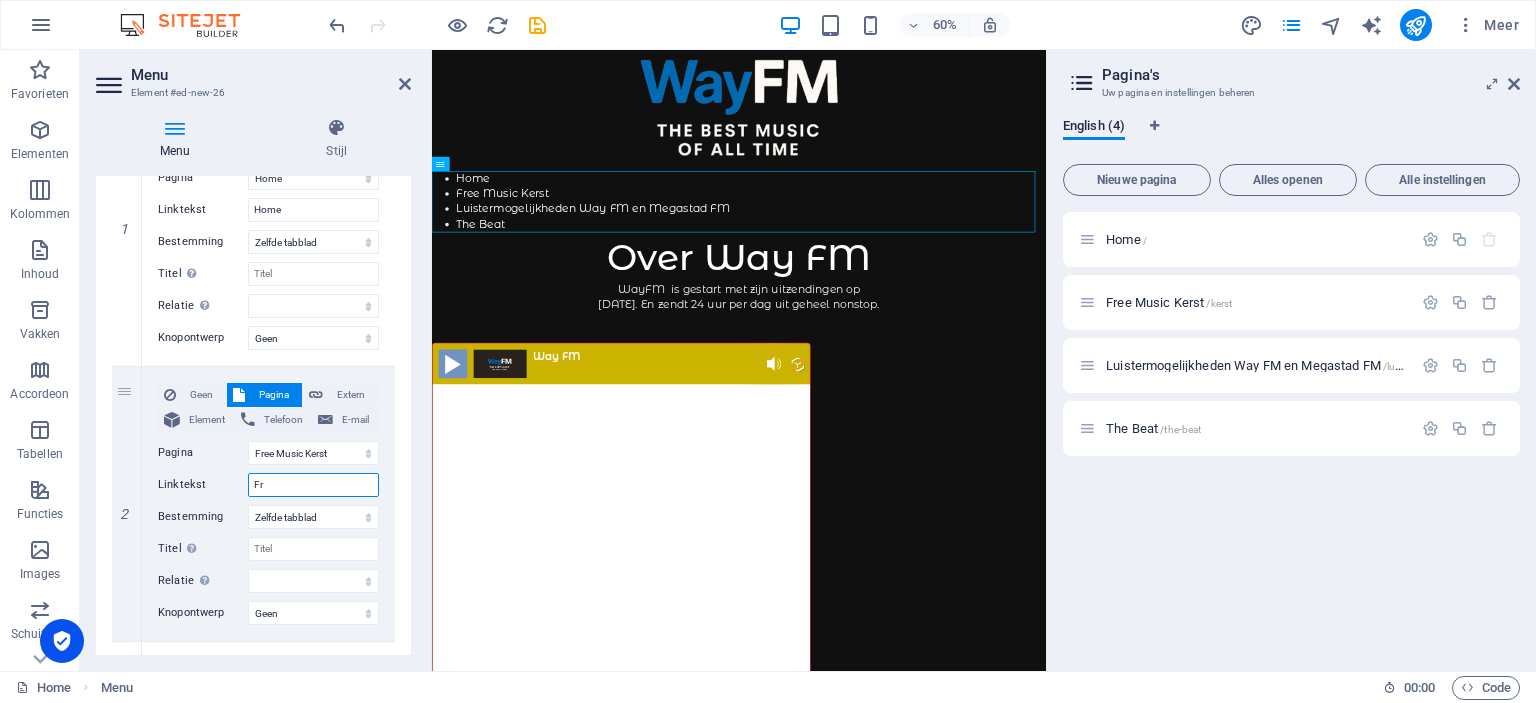 type on "F" 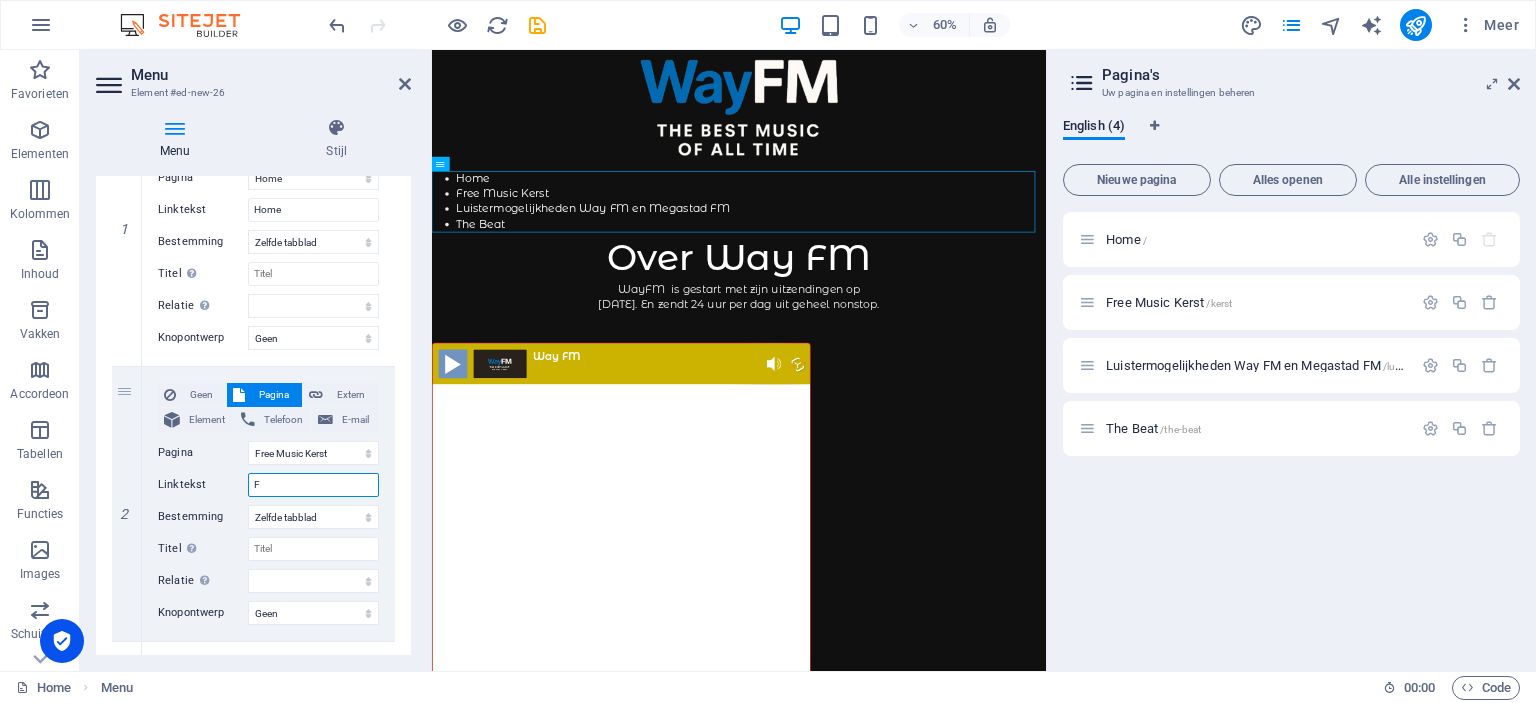 type 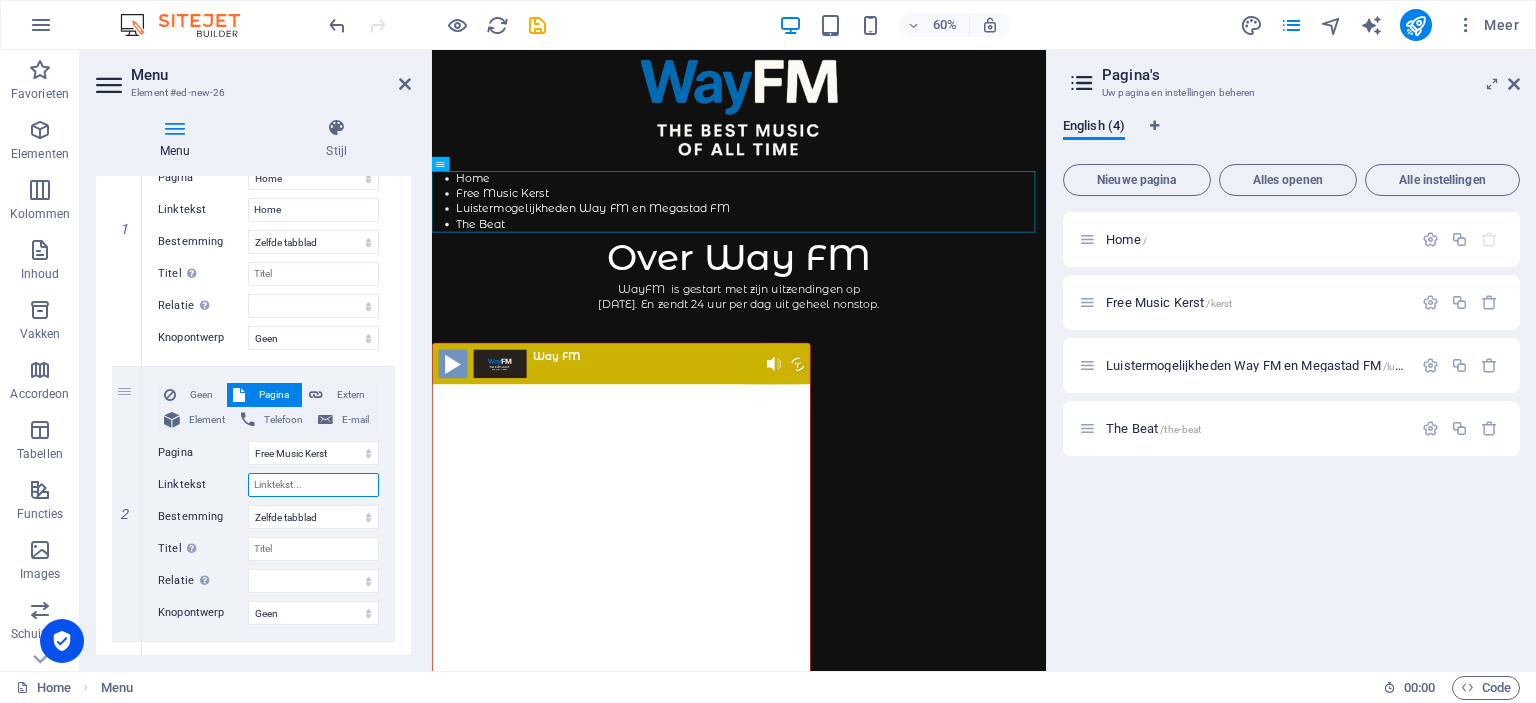 select 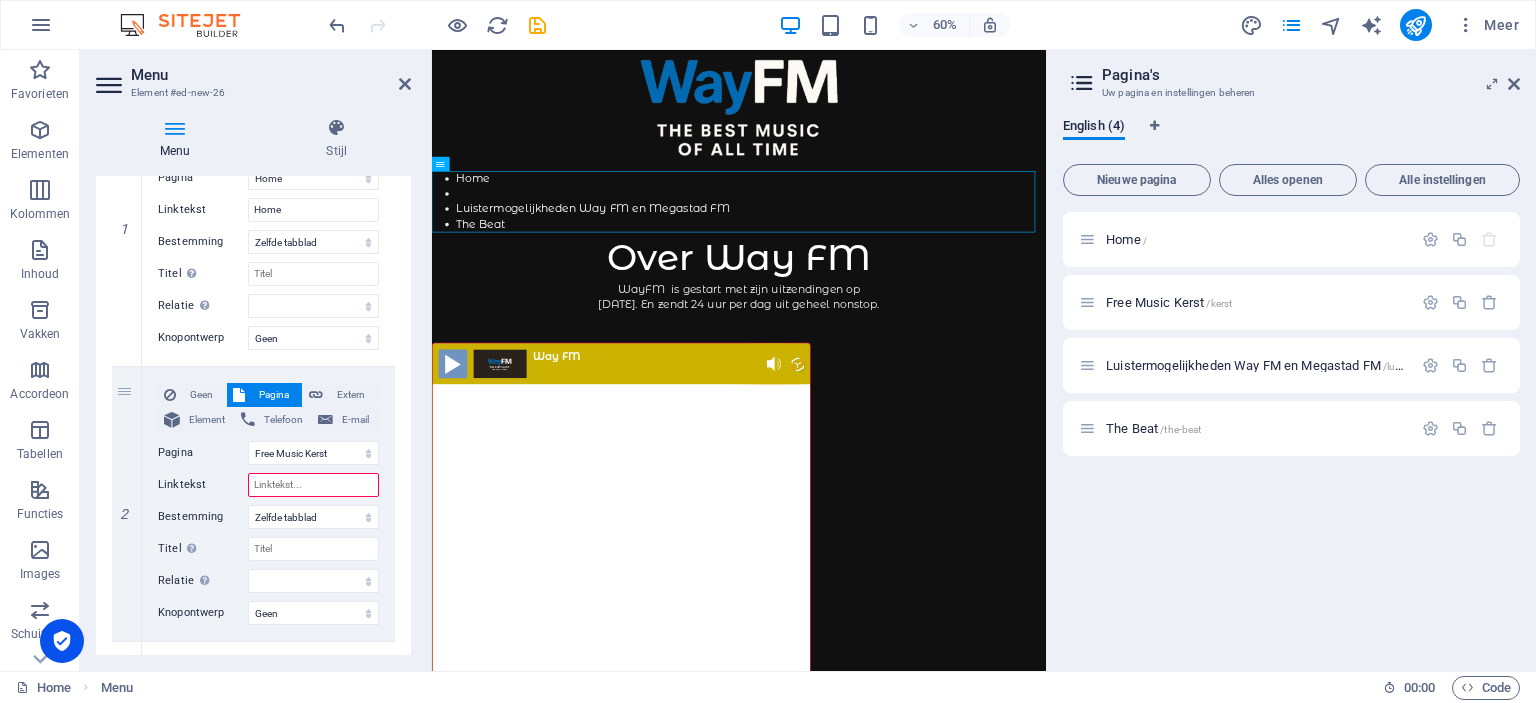 type on "M" 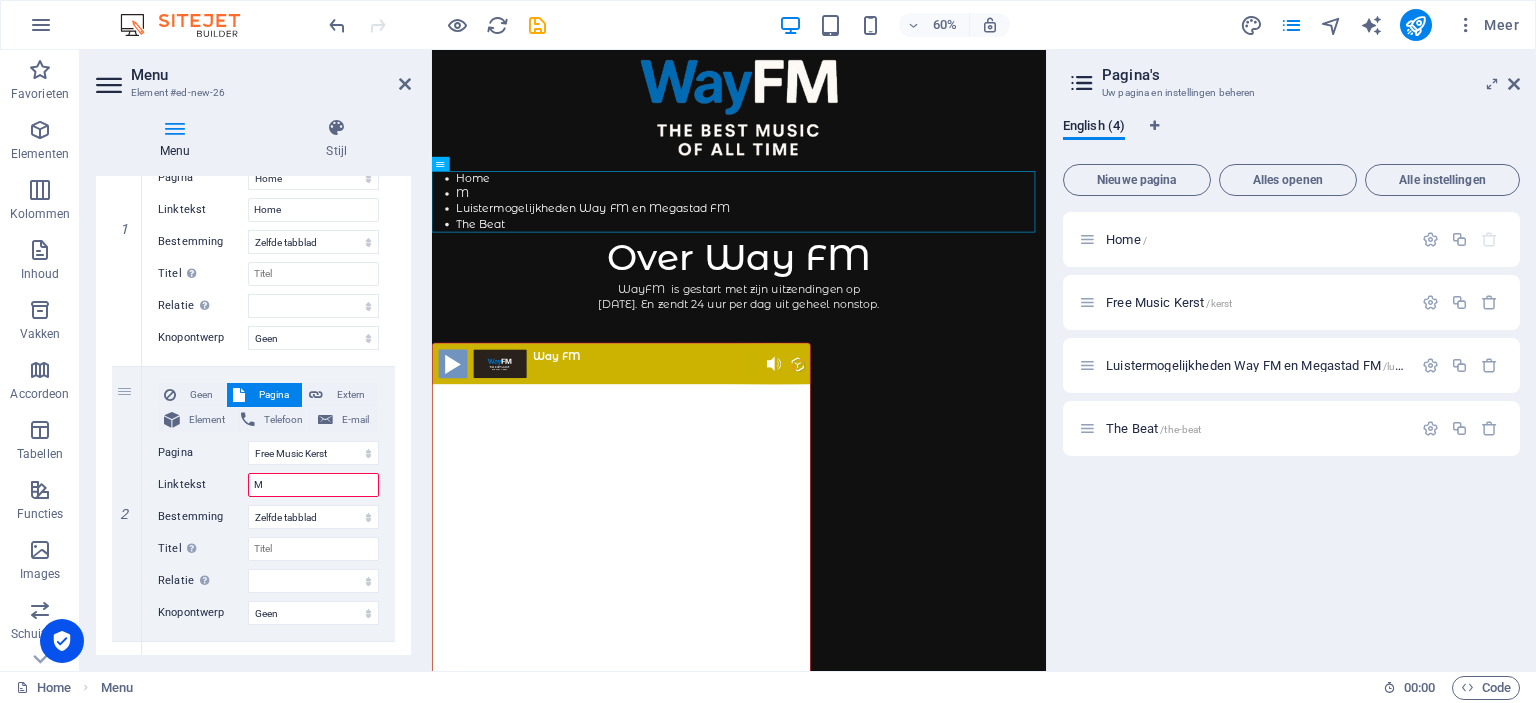 select 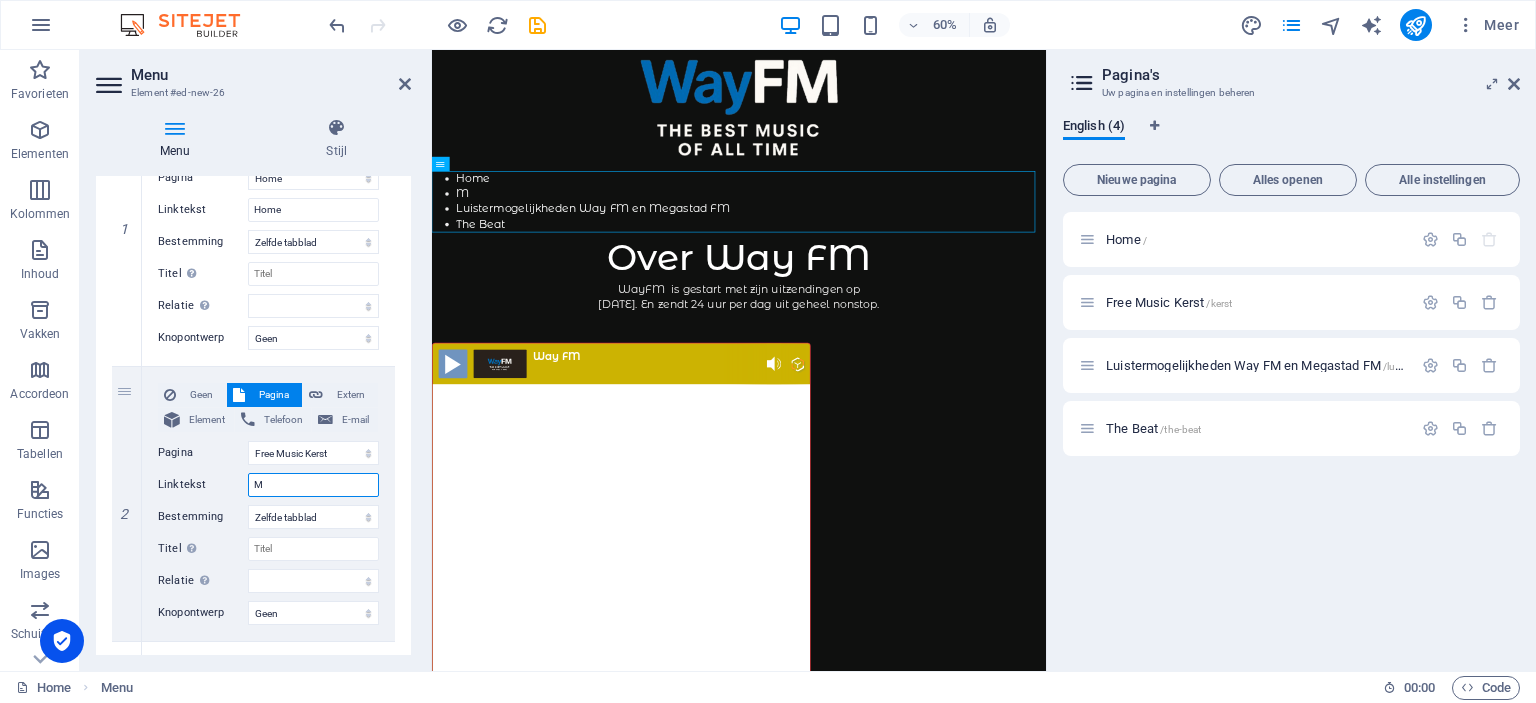 type on "Me" 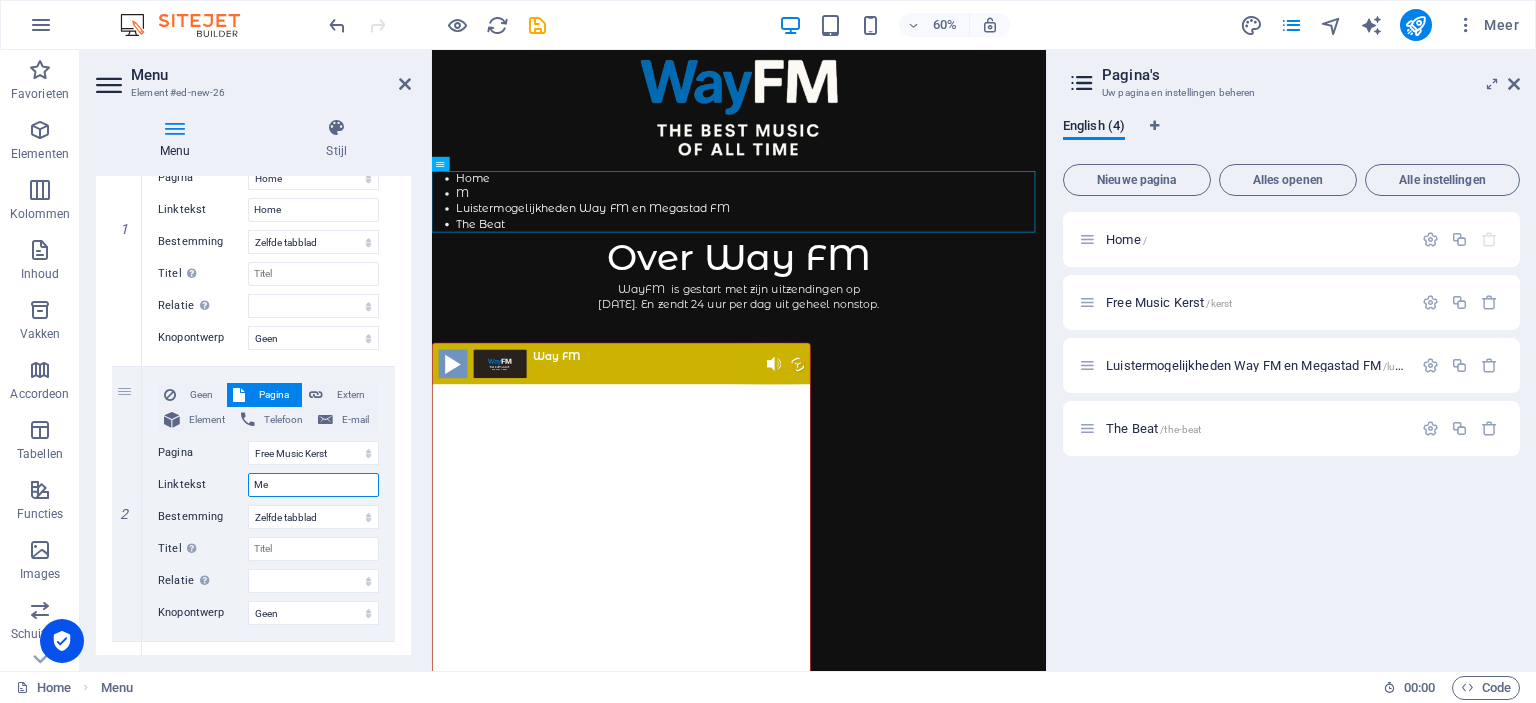 select 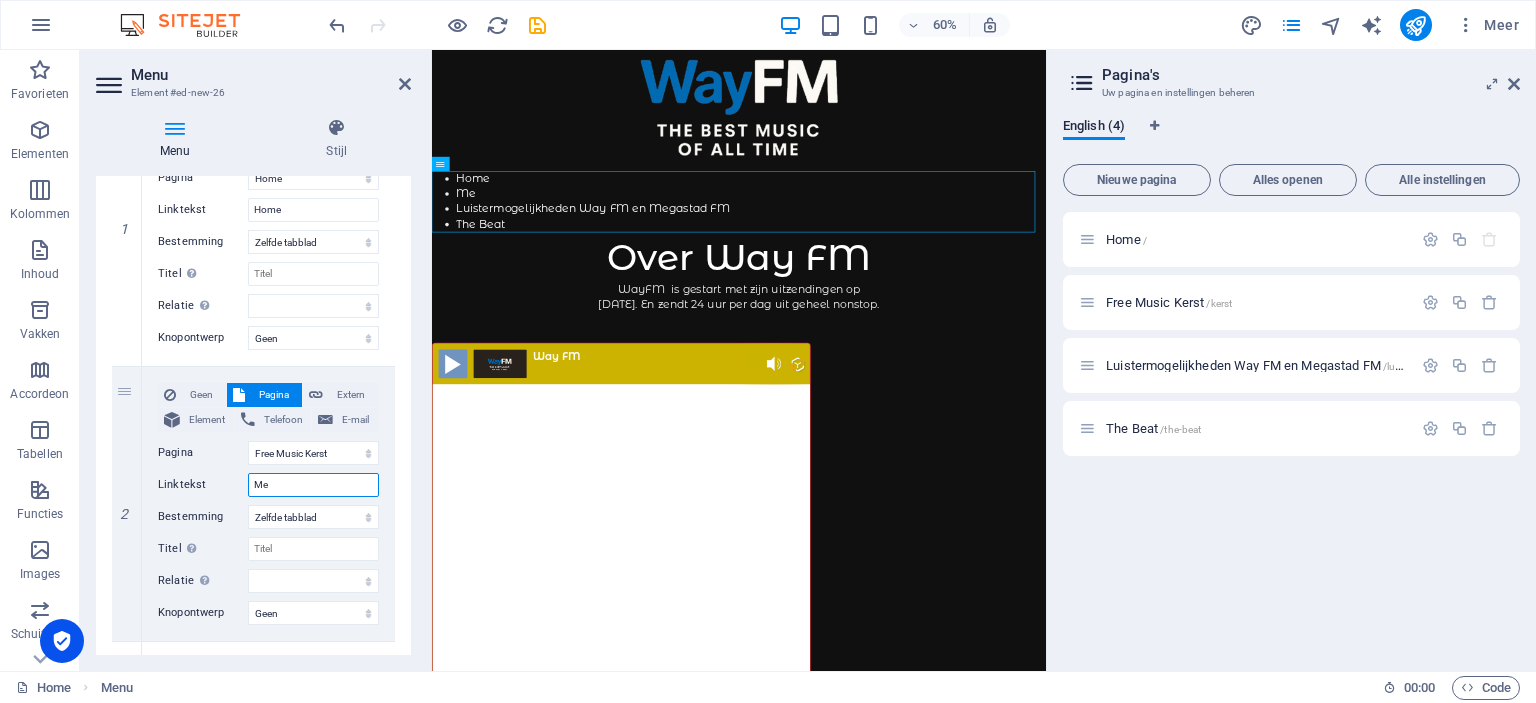 type on "[PERSON_NAME]" 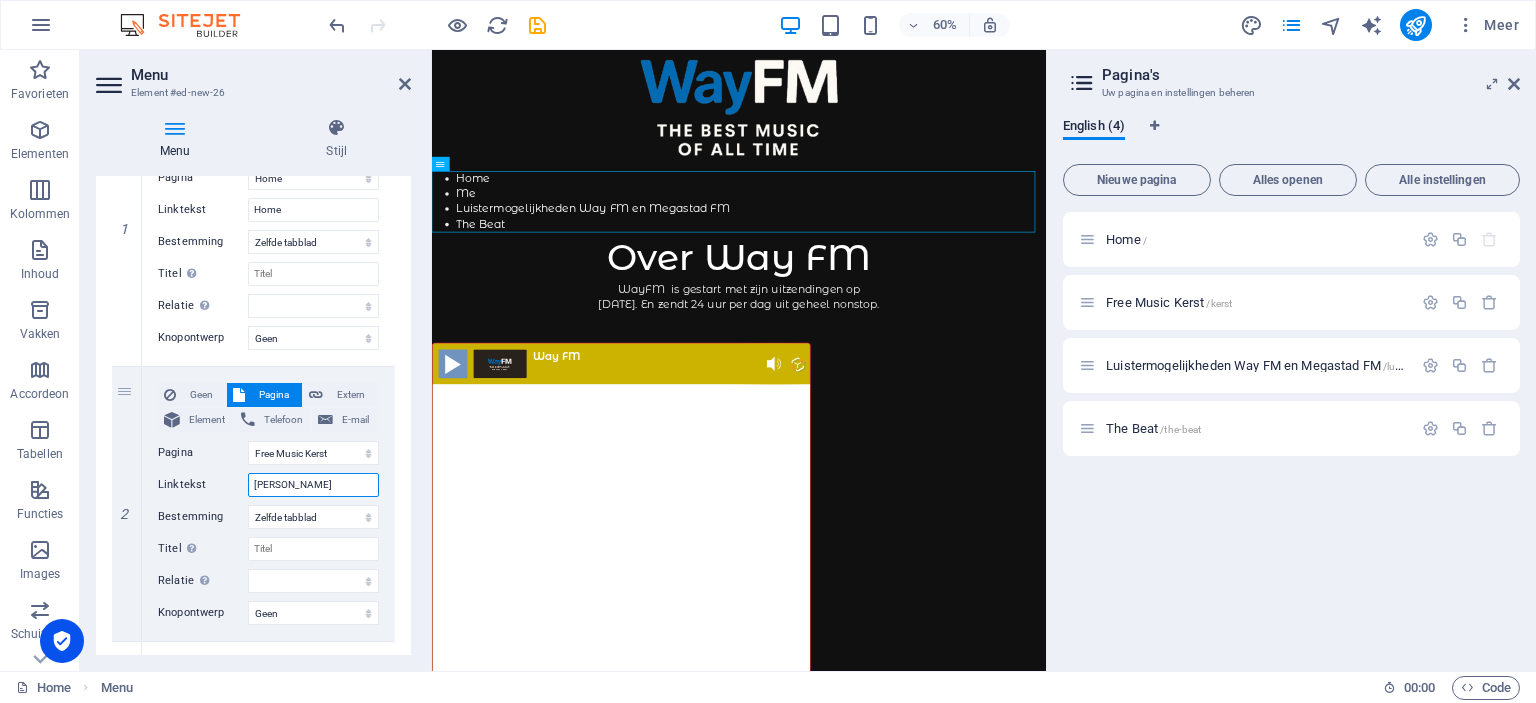 select 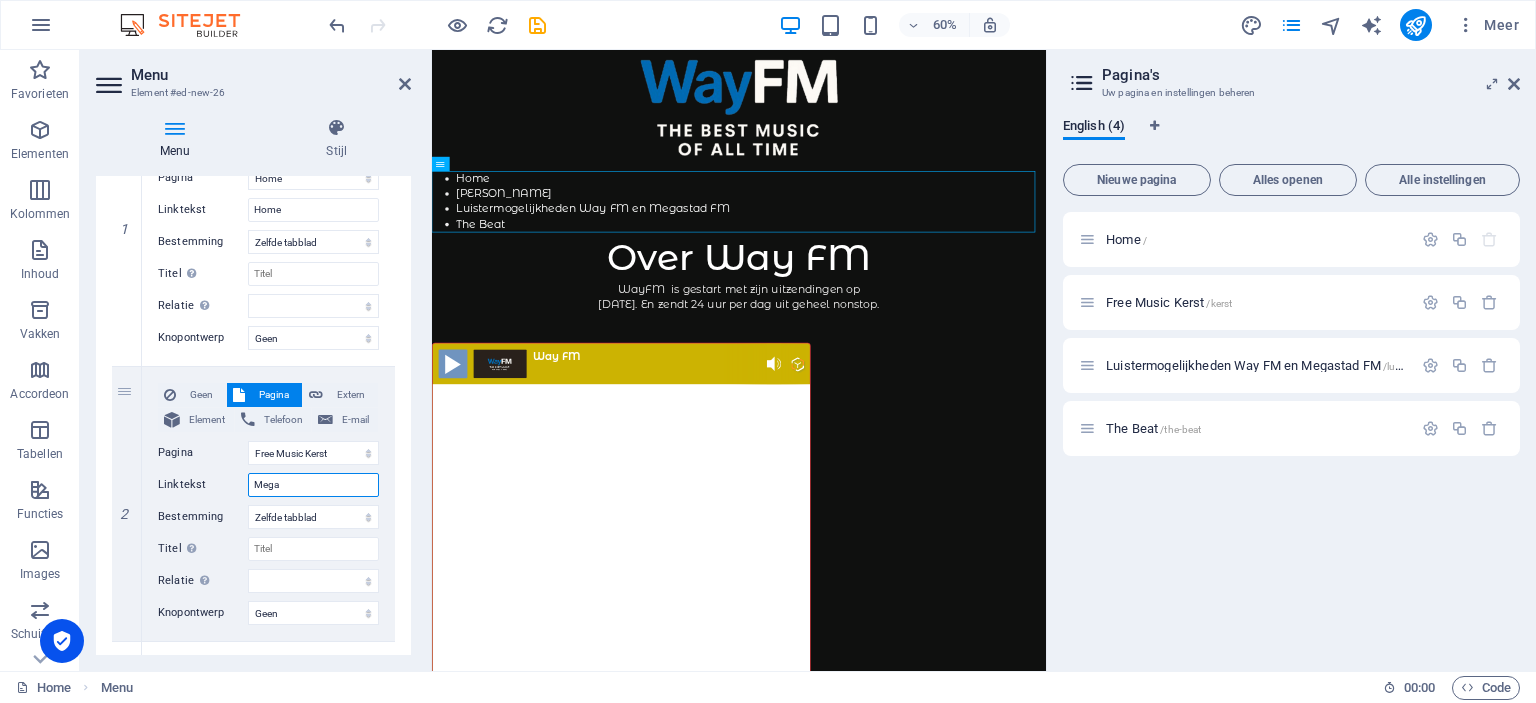 type on "Megas" 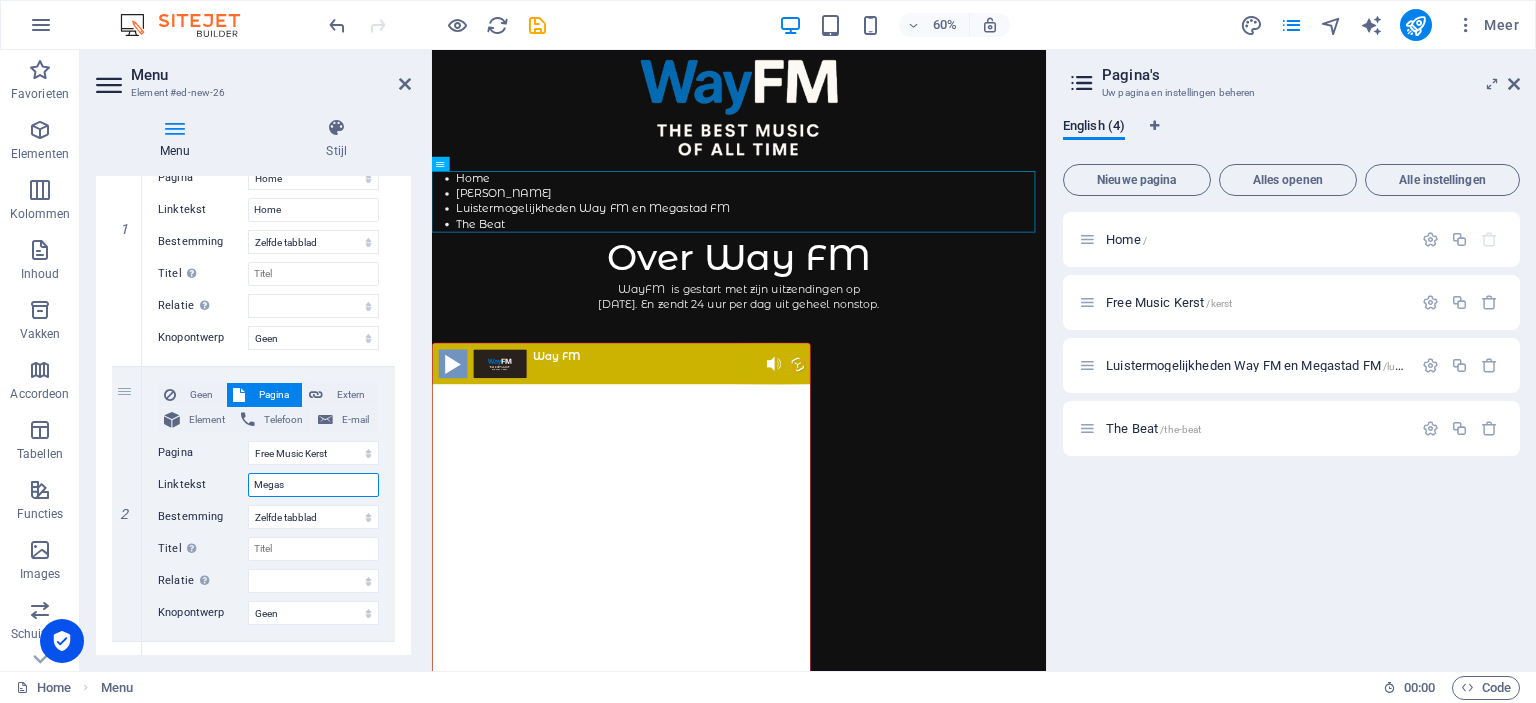 select 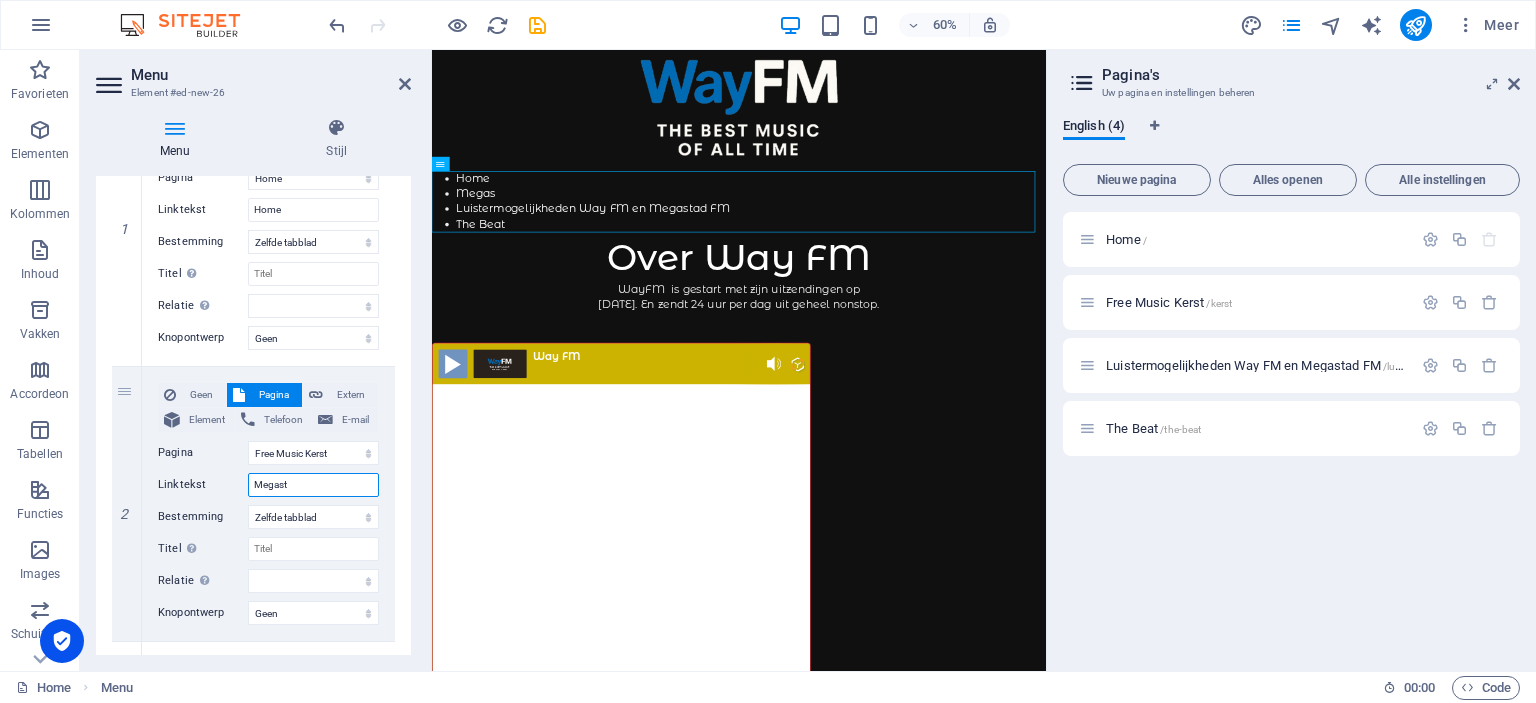 type on "Megasta" 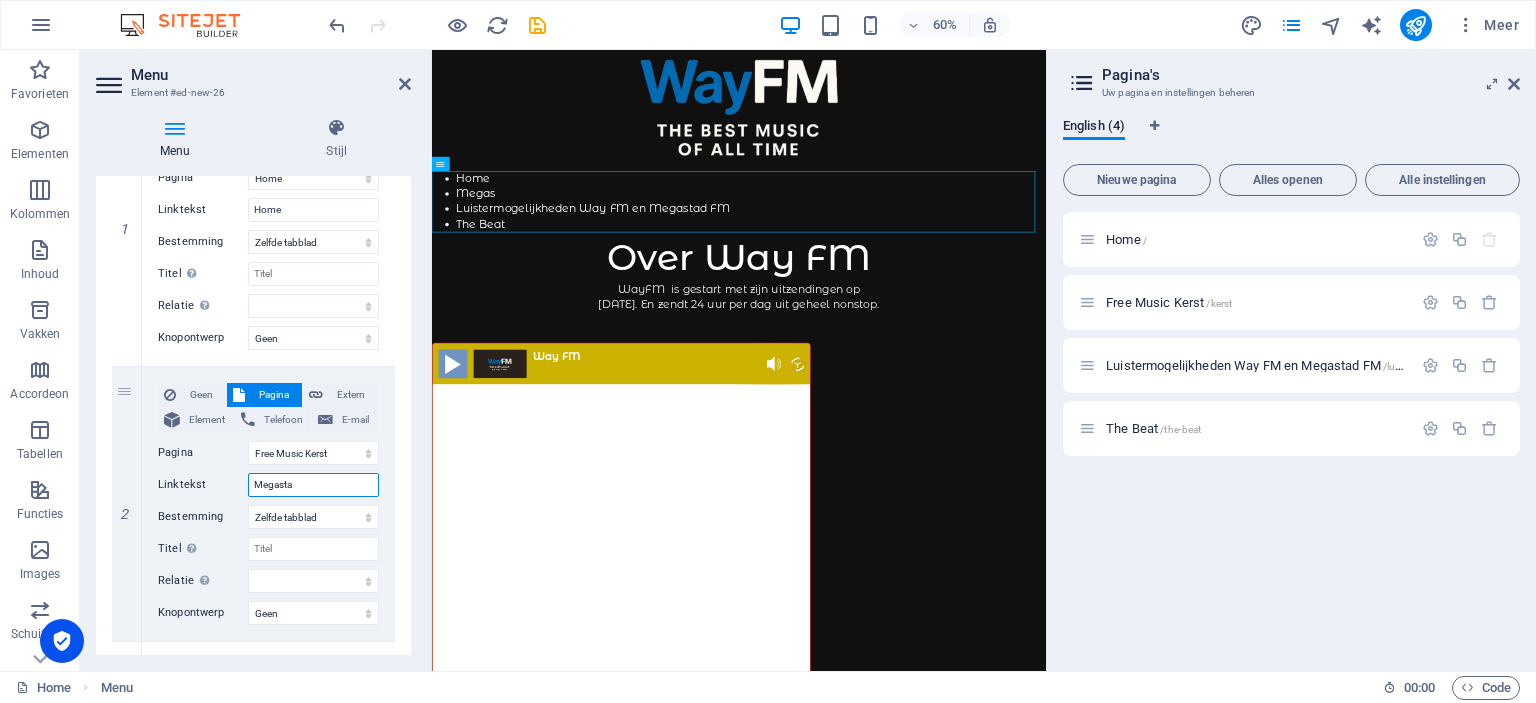 select 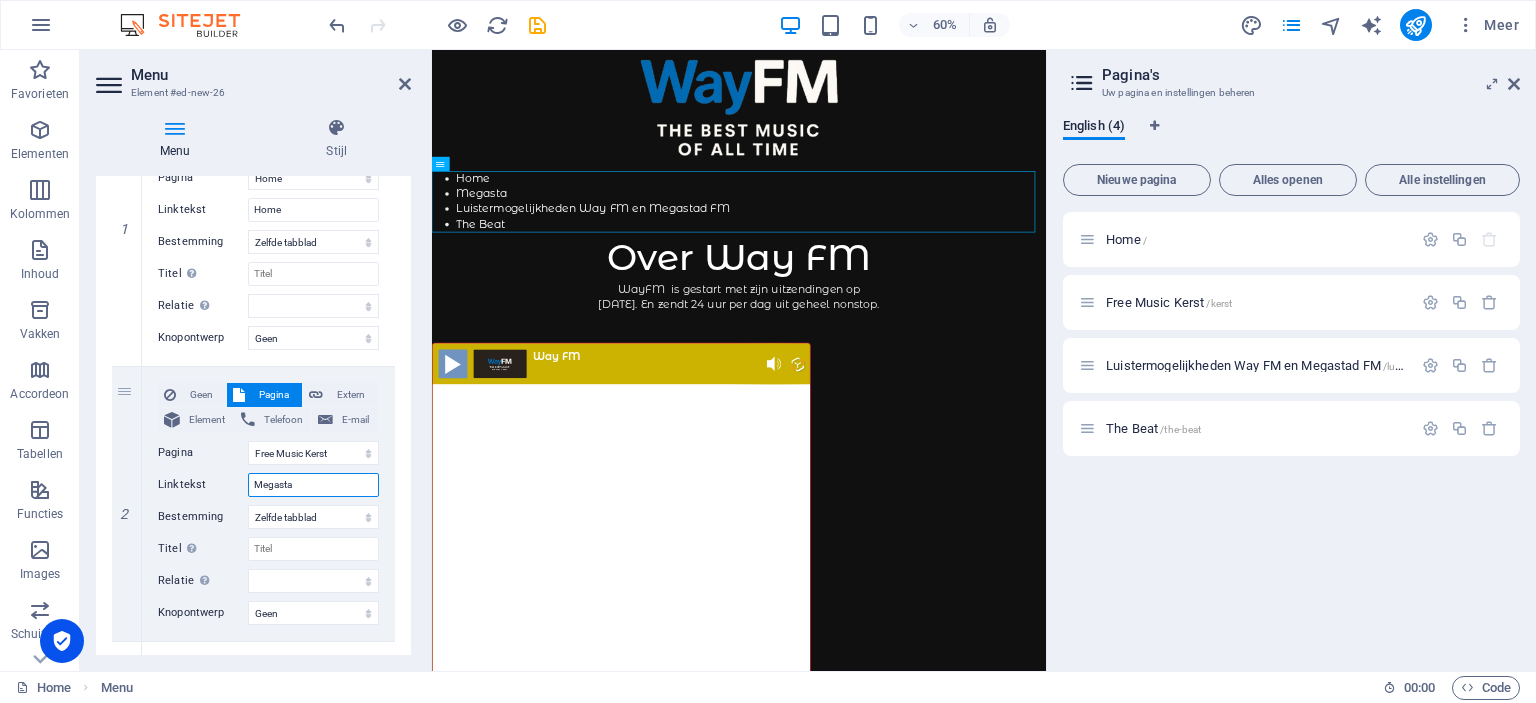 type on "Megastad" 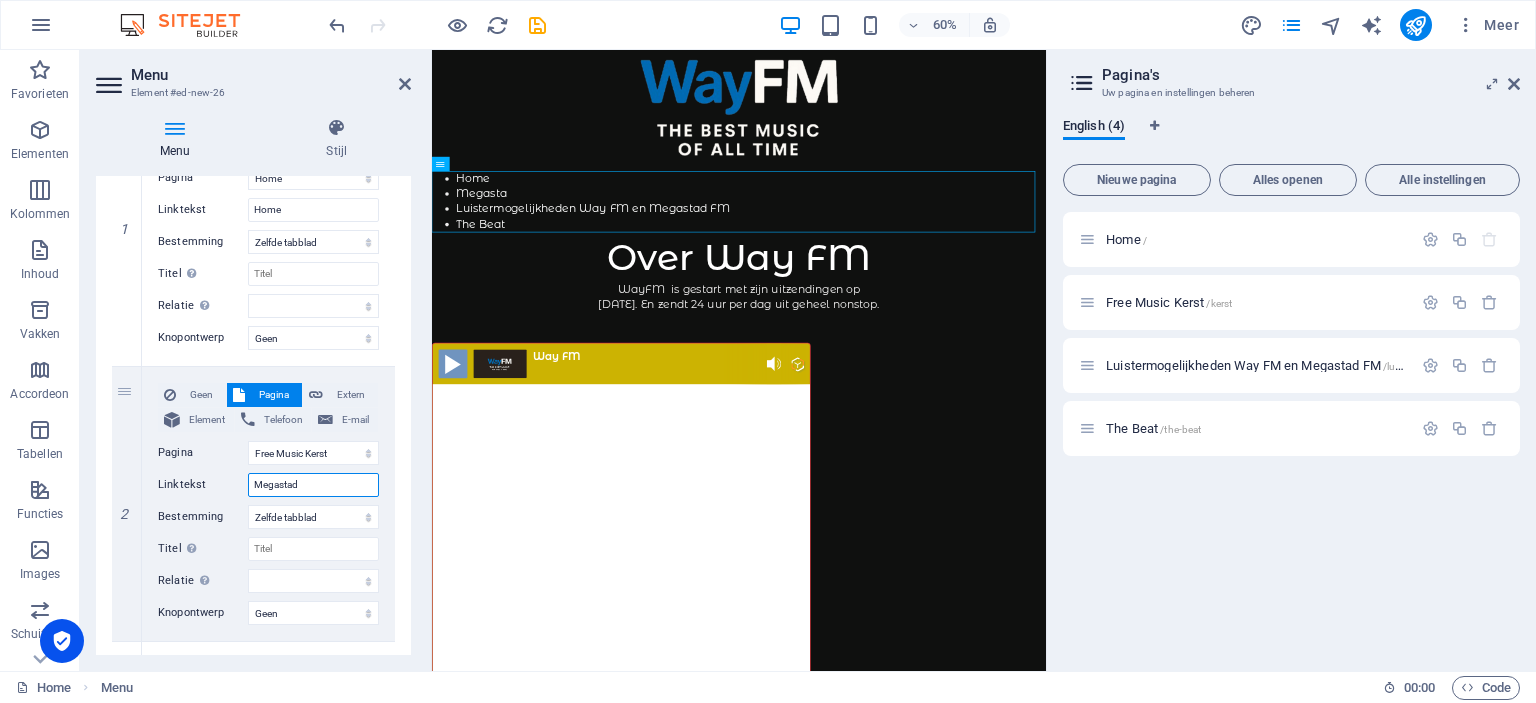 select 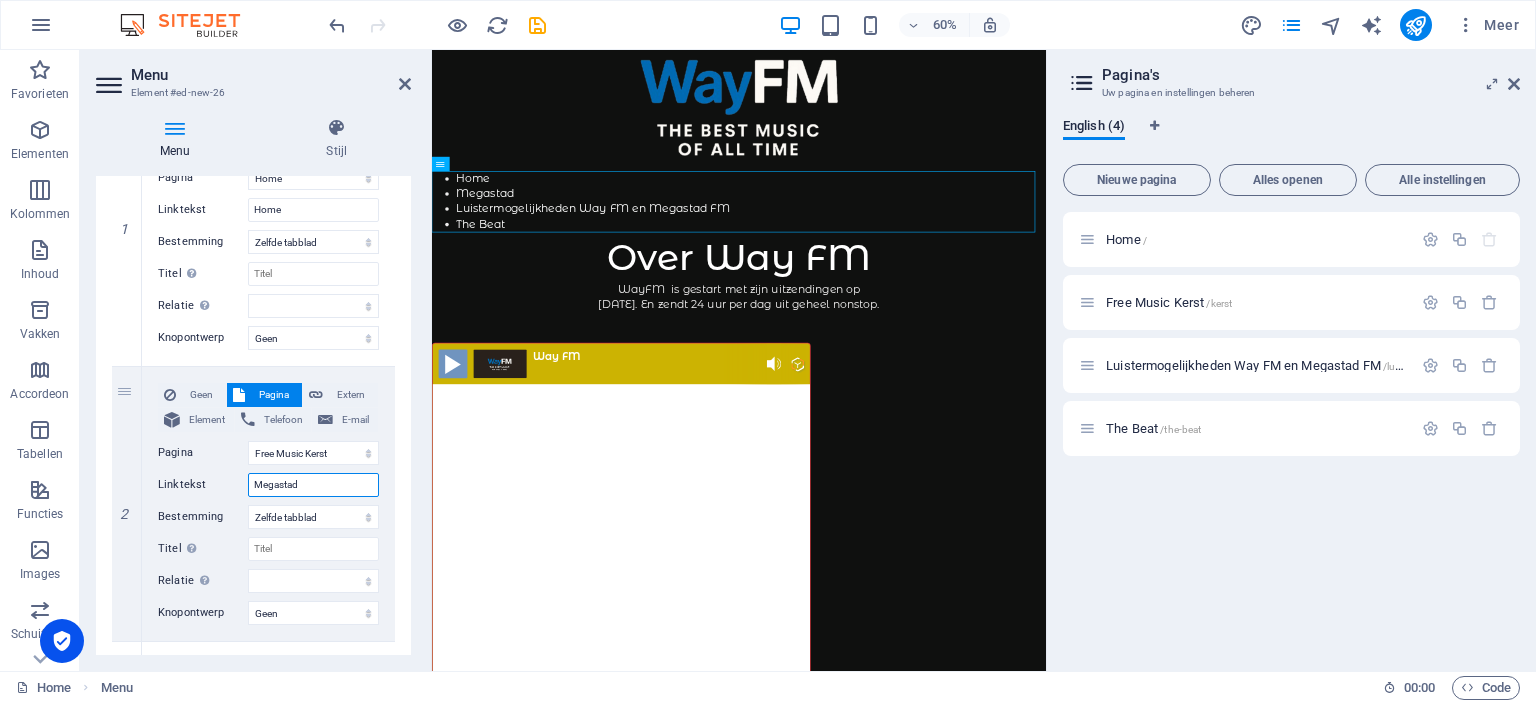 type on "Megastad" 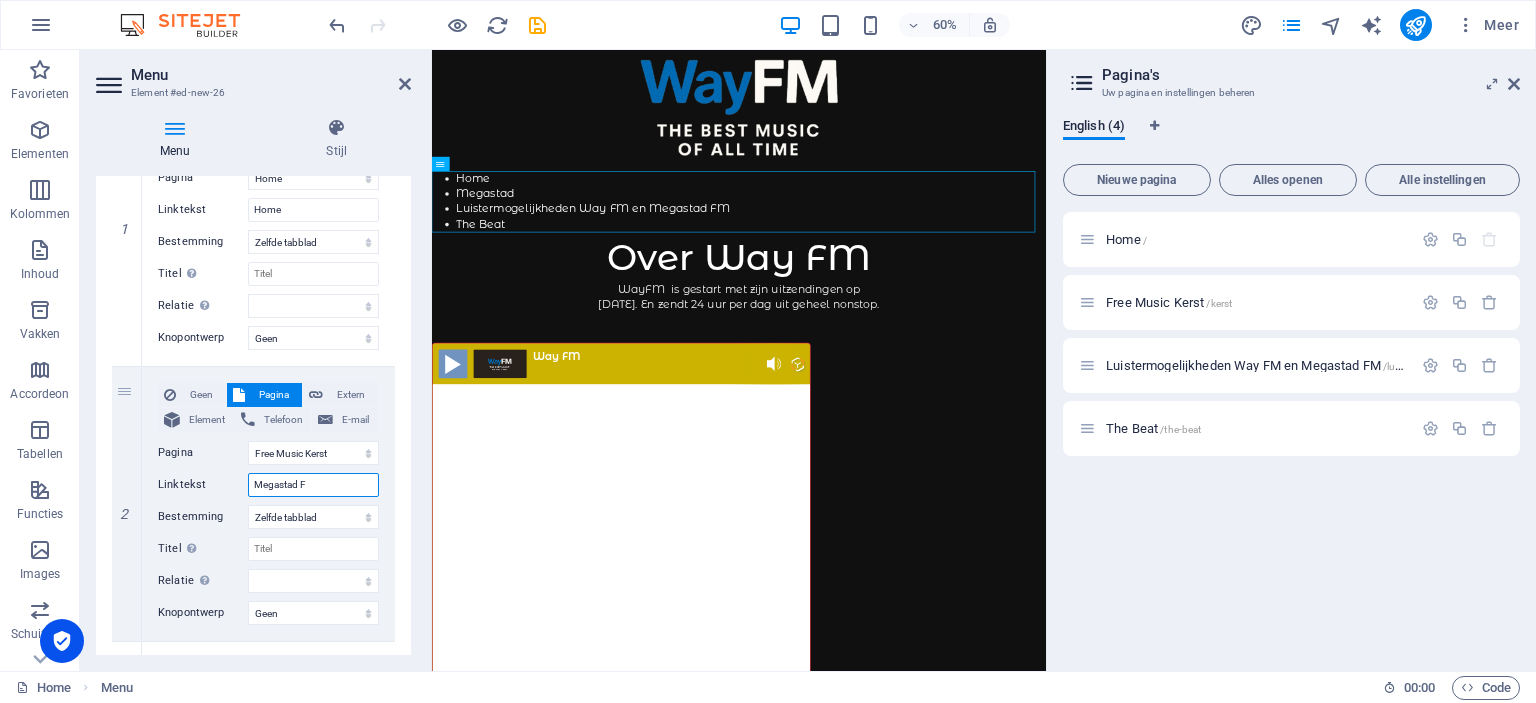 select 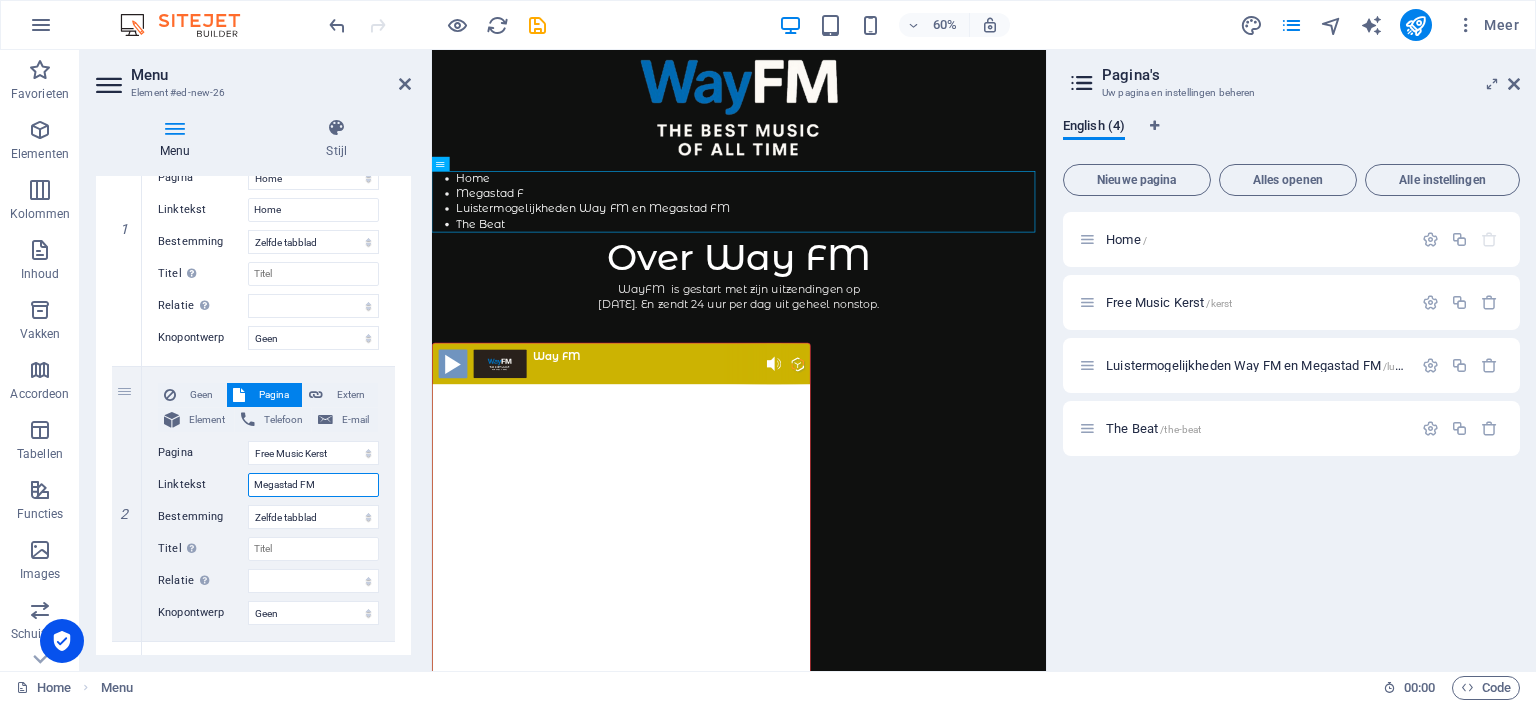 select 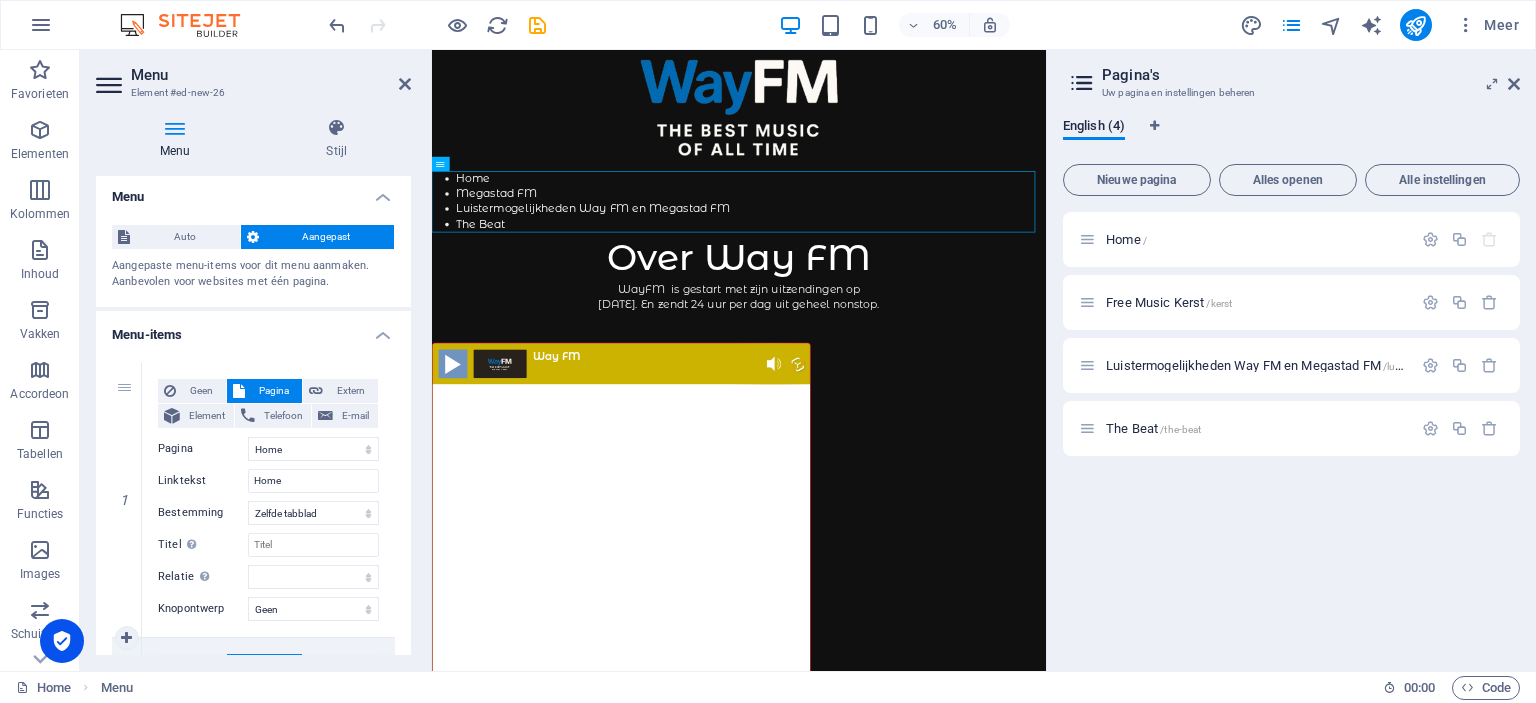 scroll, scrollTop: 0, scrollLeft: 0, axis: both 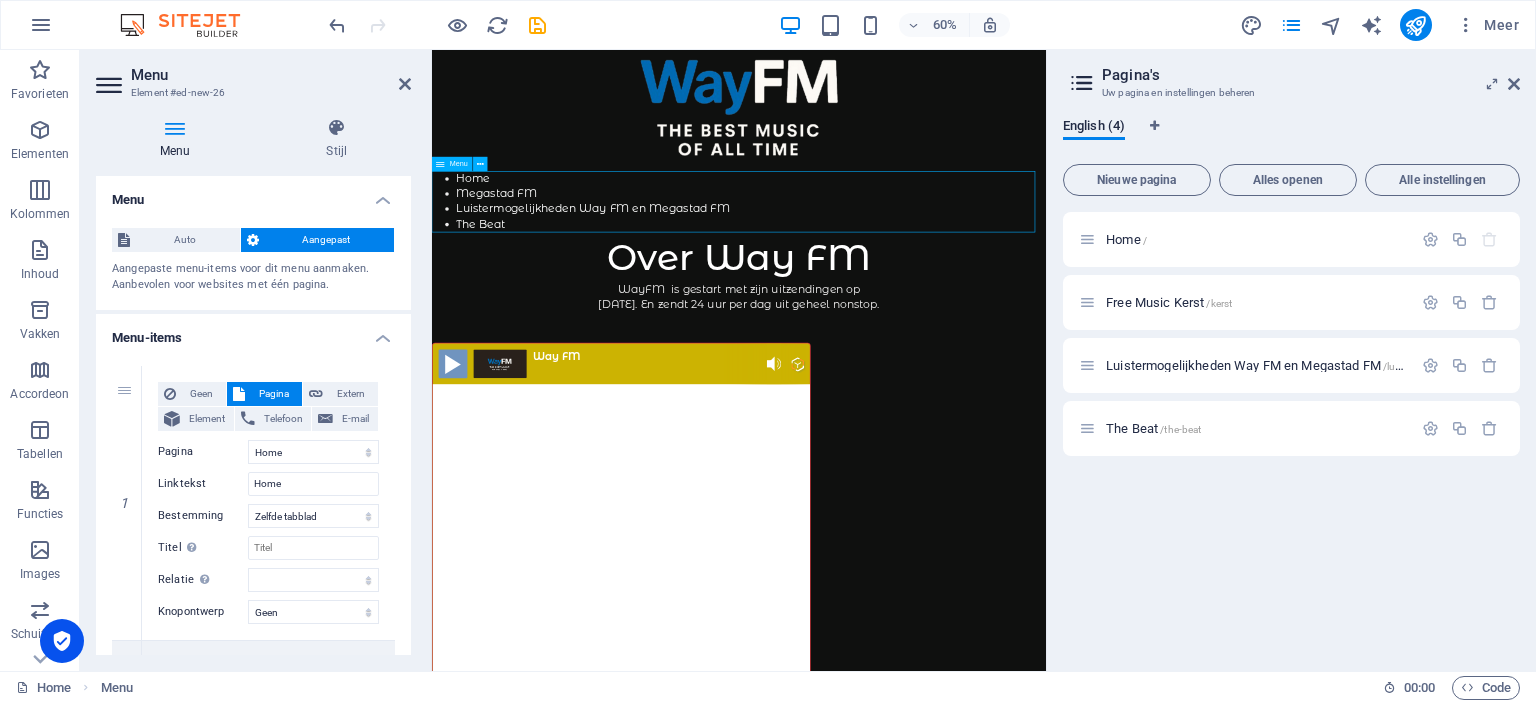 type on "Megastad FM" 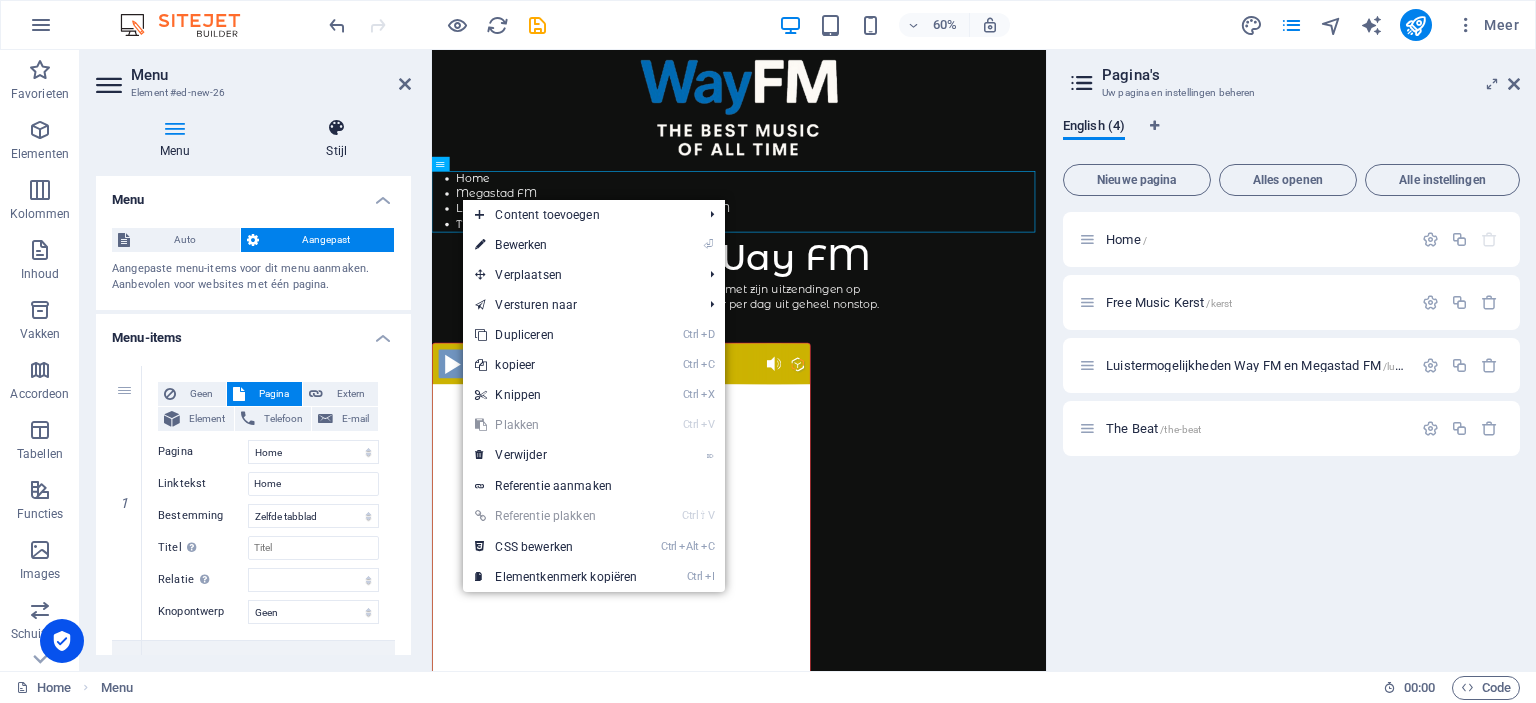 click at bounding box center [336, 128] 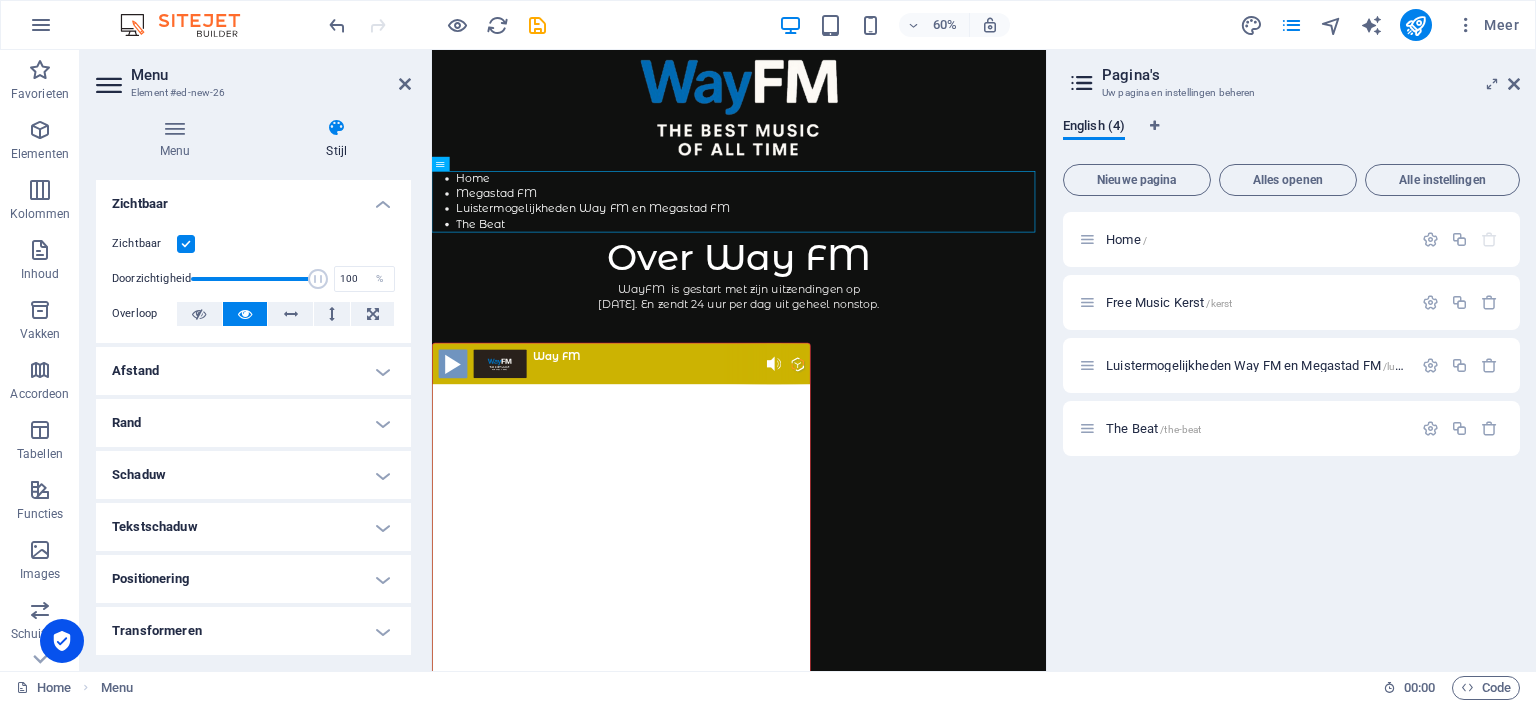 click on "Schaduw" at bounding box center [253, 475] 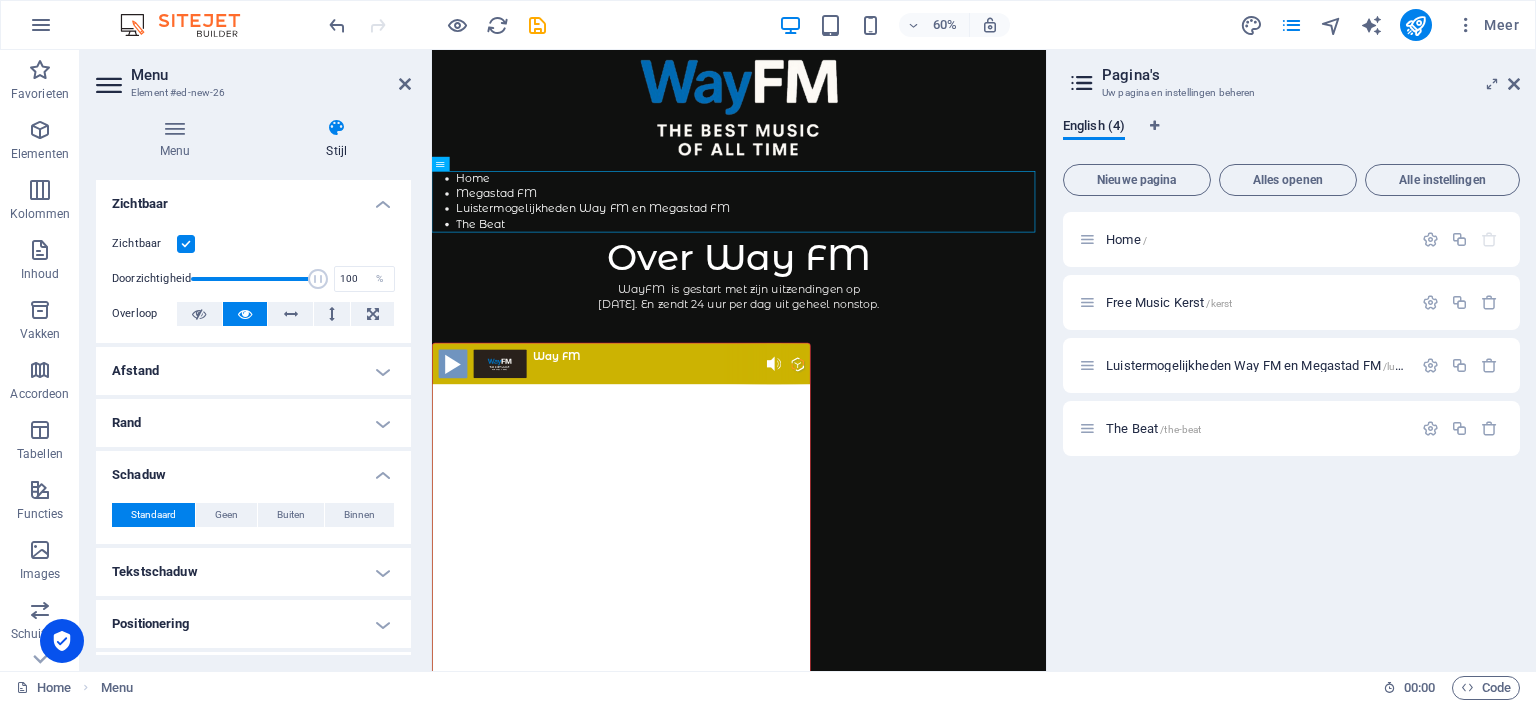 click on "Tekstschaduw" at bounding box center (253, 572) 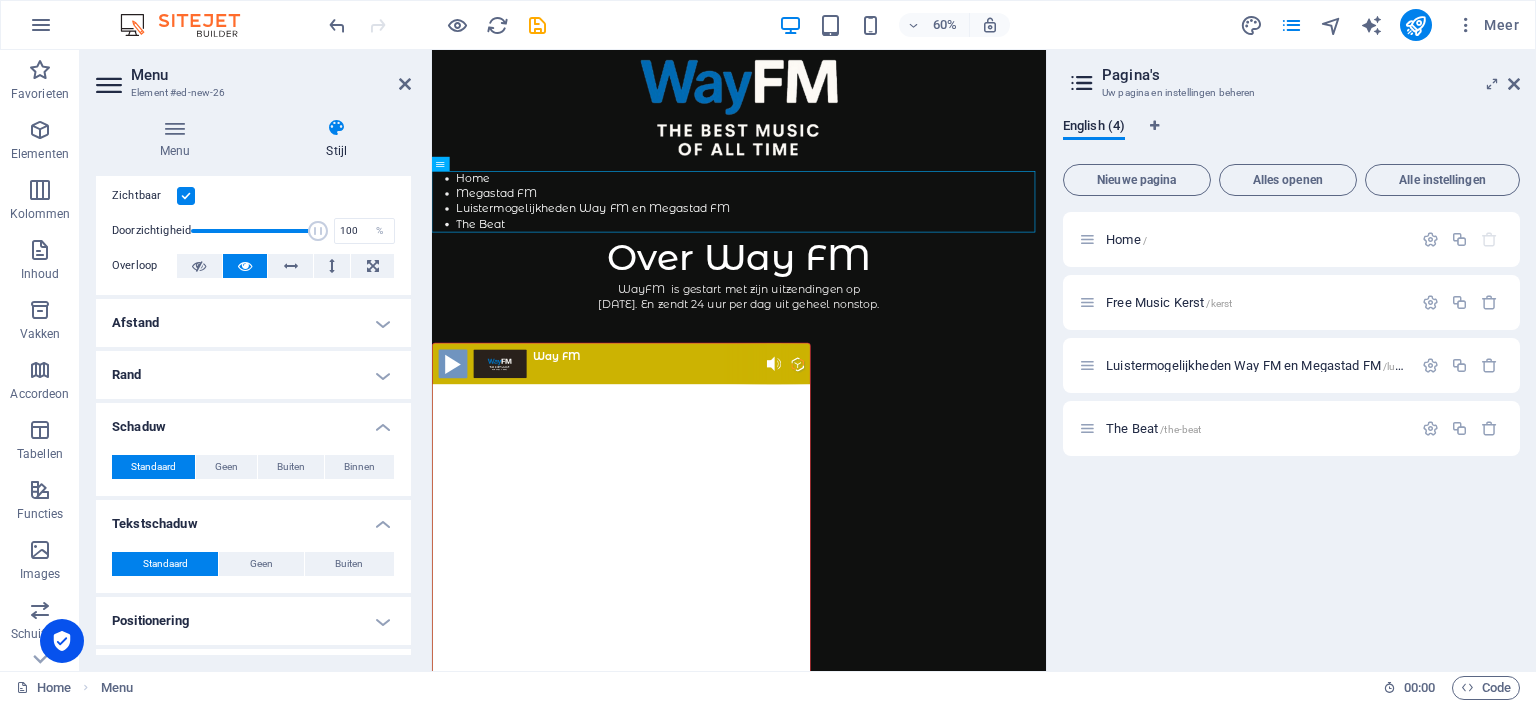 scroll, scrollTop: 0, scrollLeft: 0, axis: both 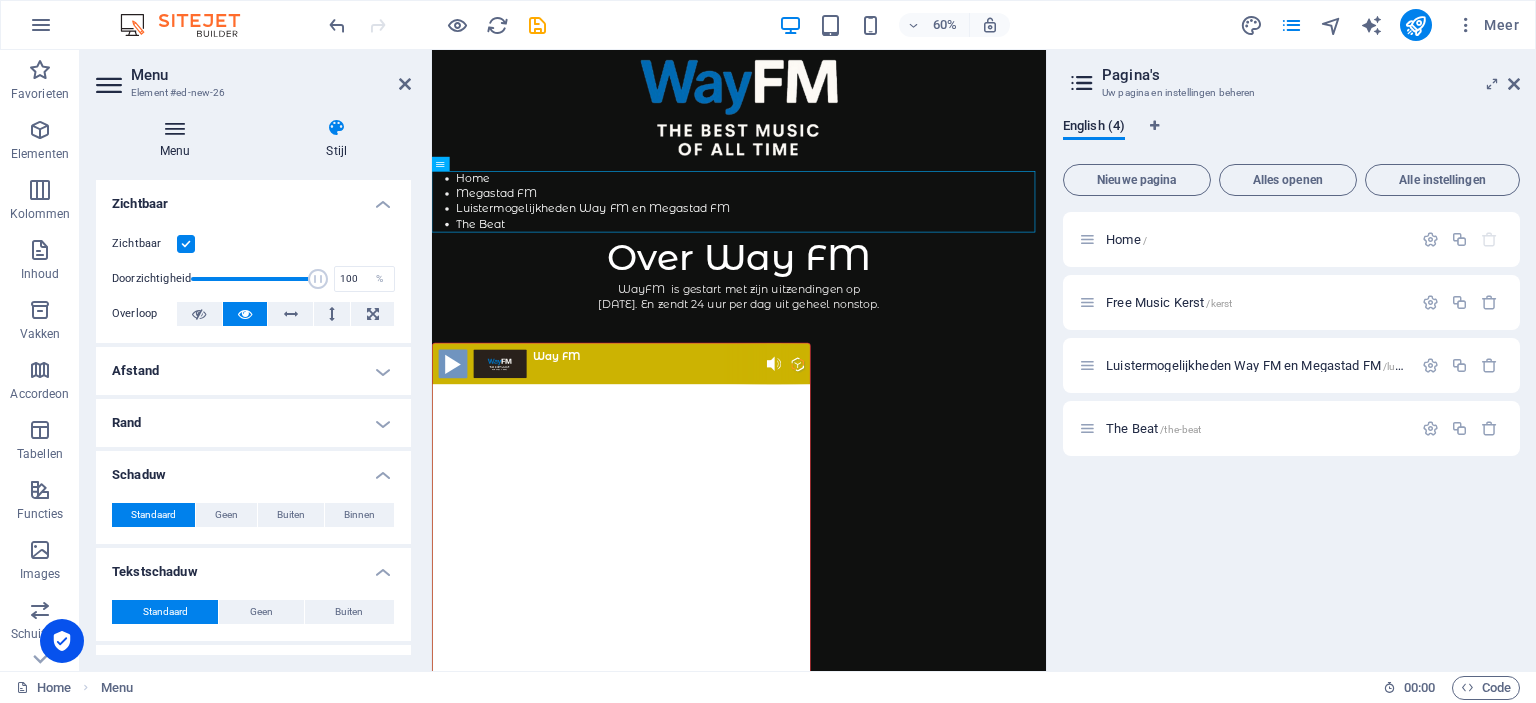 click on "Menu" at bounding box center [179, 139] 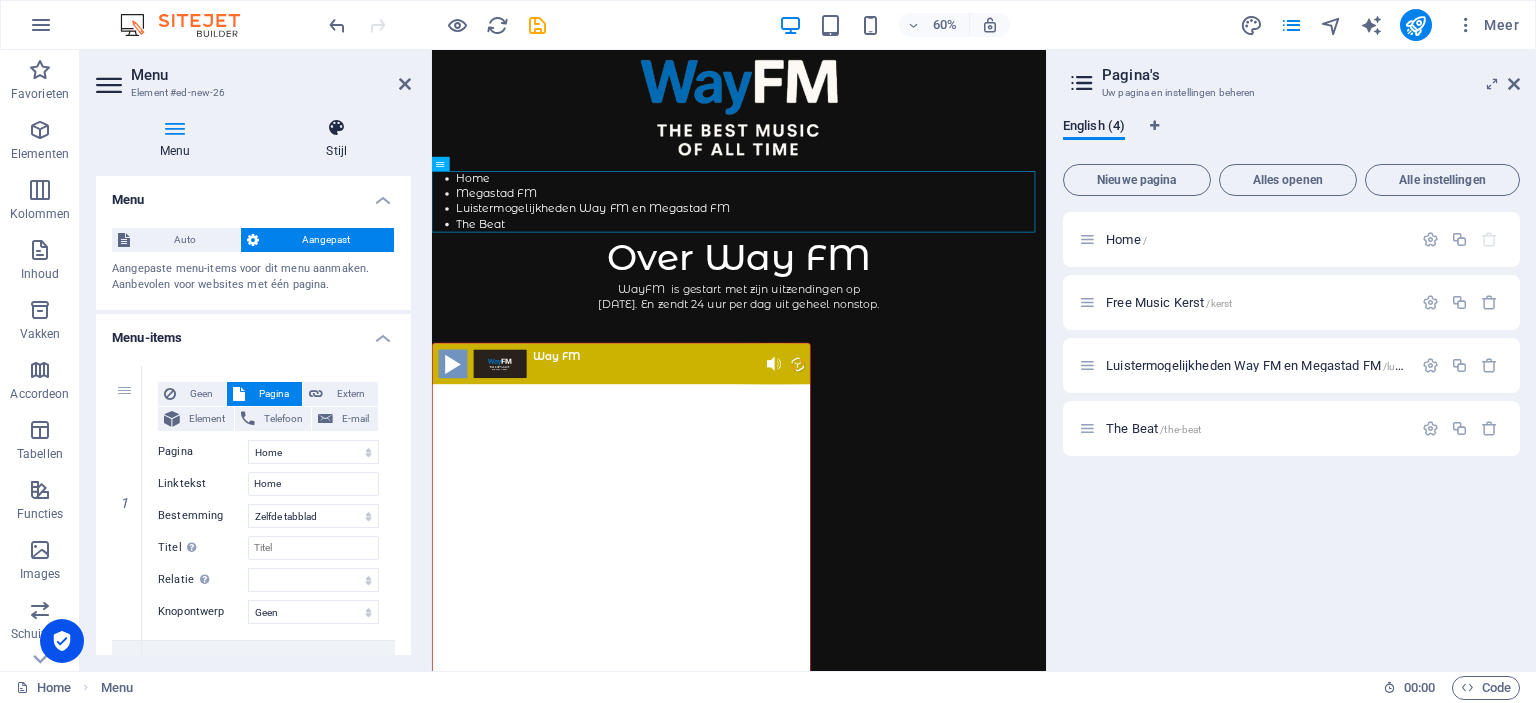 click at bounding box center [336, 128] 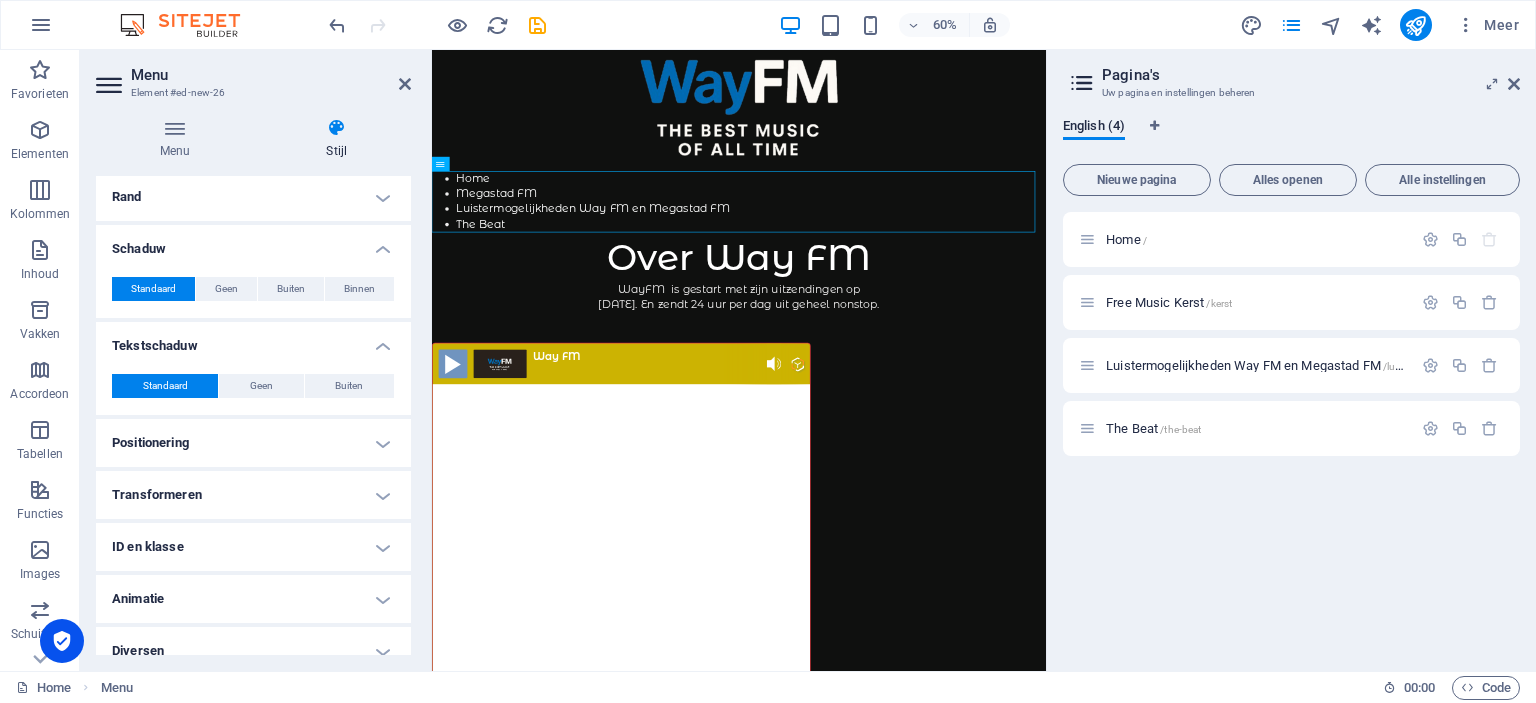 scroll, scrollTop: 246, scrollLeft: 0, axis: vertical 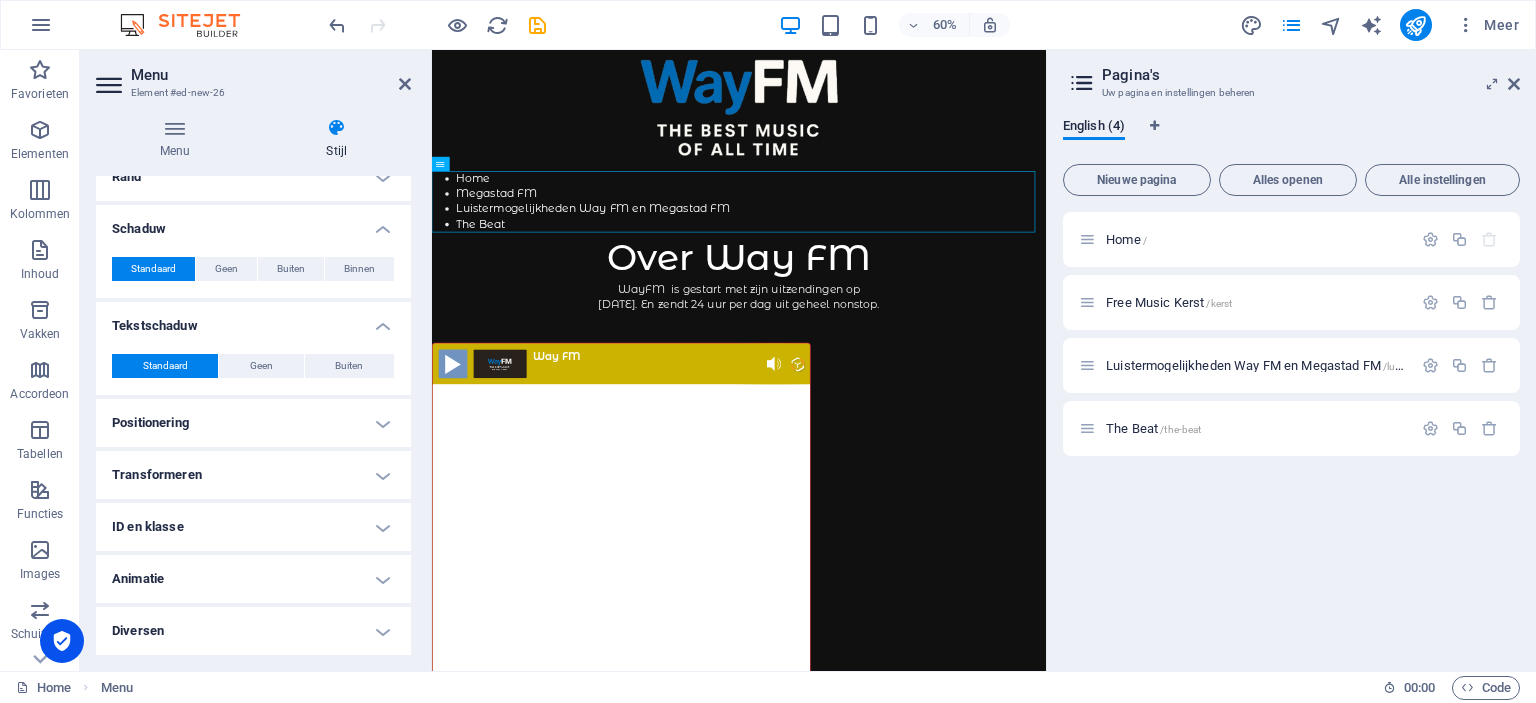 click on "Animatie" at bounding box center (253, 579) 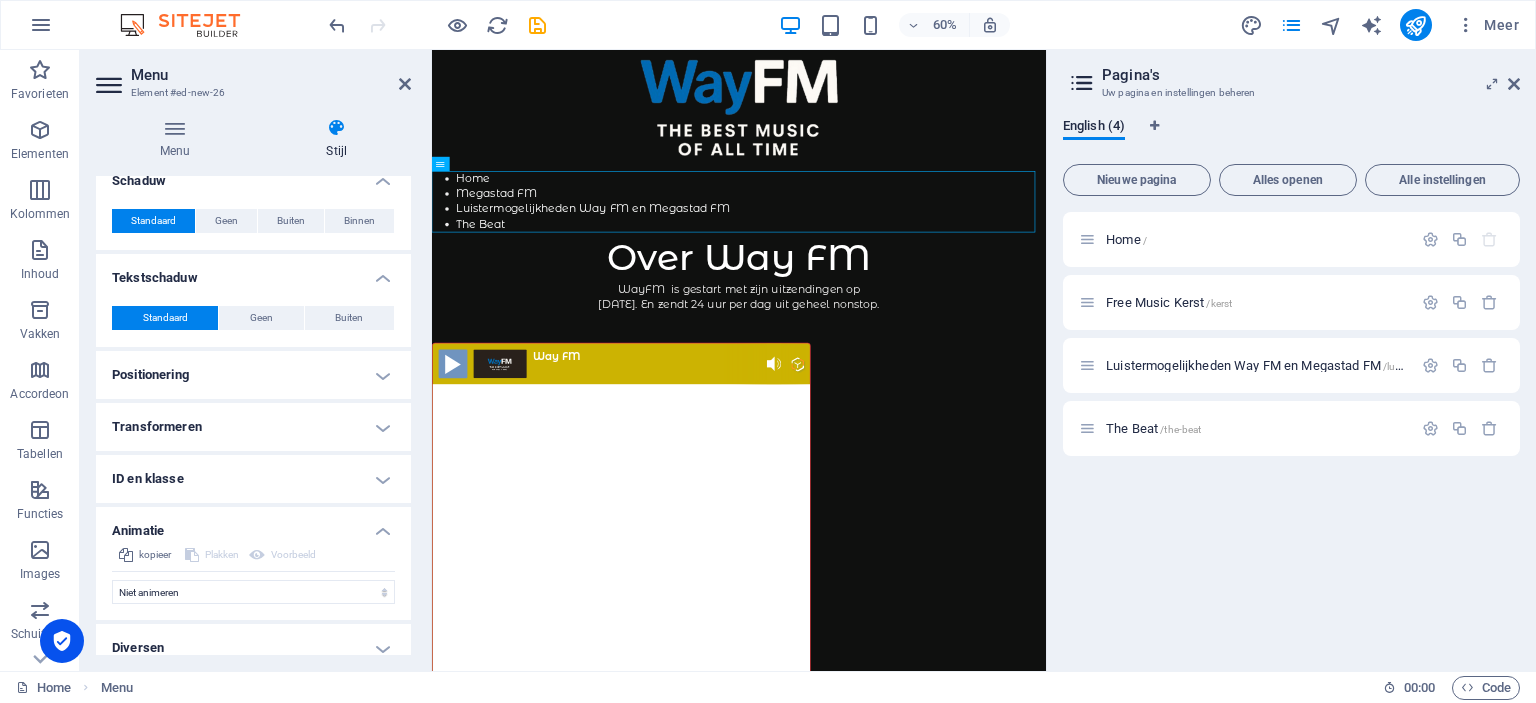 scroll, scrollTop: 310, scrollLeft: 0, axis: vertical 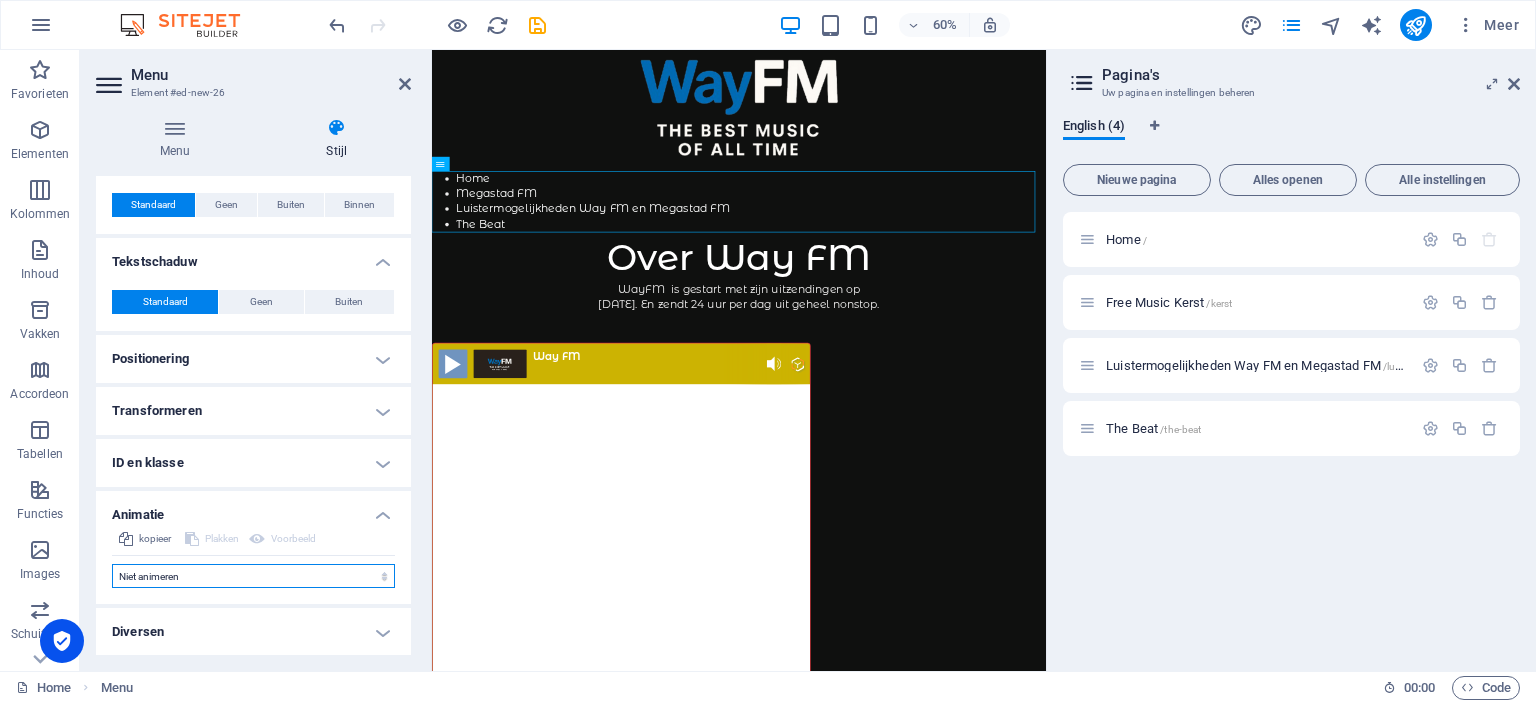 click on "Niet animeren Tonen/verbergen Naar boven of beneden schuiven In- en uitzoomen Van links naar rechts schuiven Van rechts naar links schuiven Van boven naar beneden vegen Van beneden naar boven vegen Klopping Knipperen Openen als overlay" at bounding box center (253, 576) 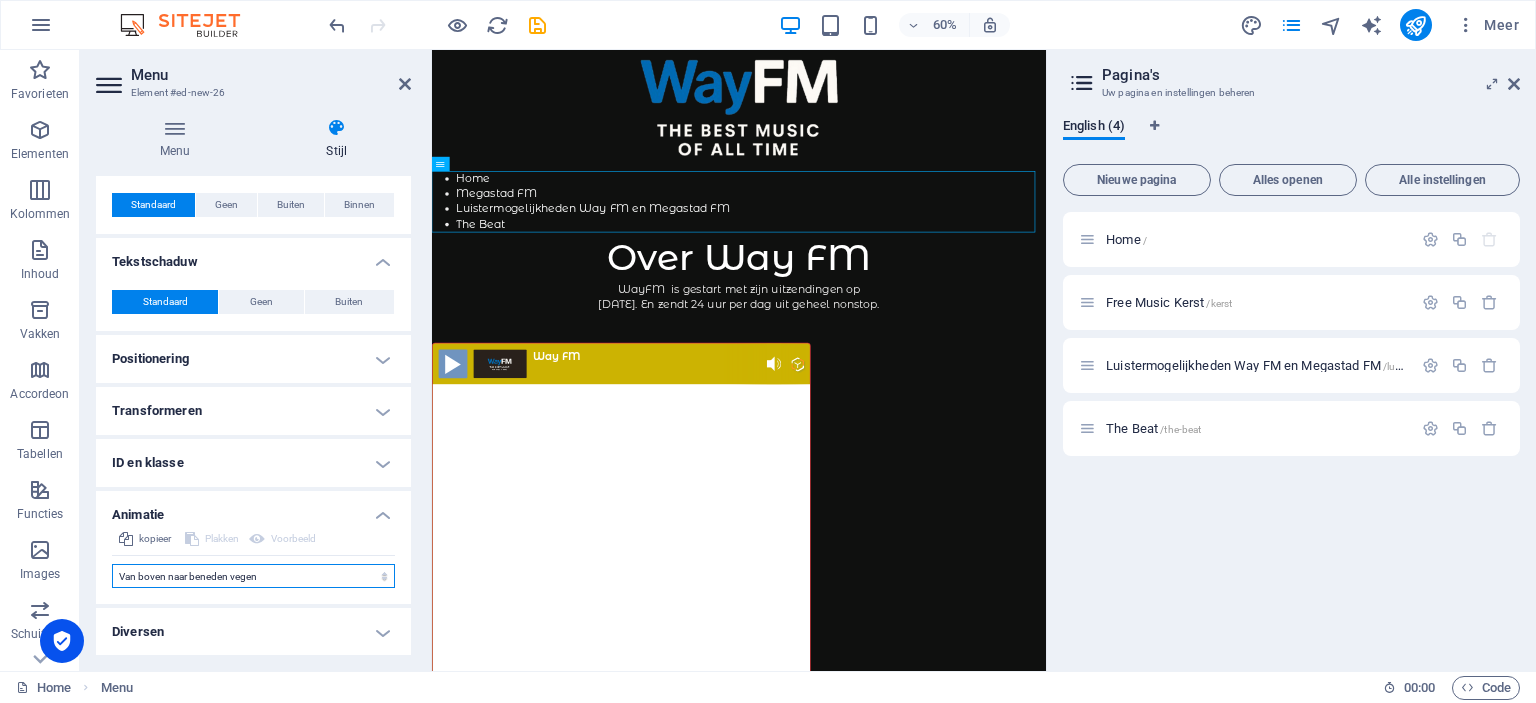 click on "Van boven naar beneden vegen" at bounding box center [0, 0] 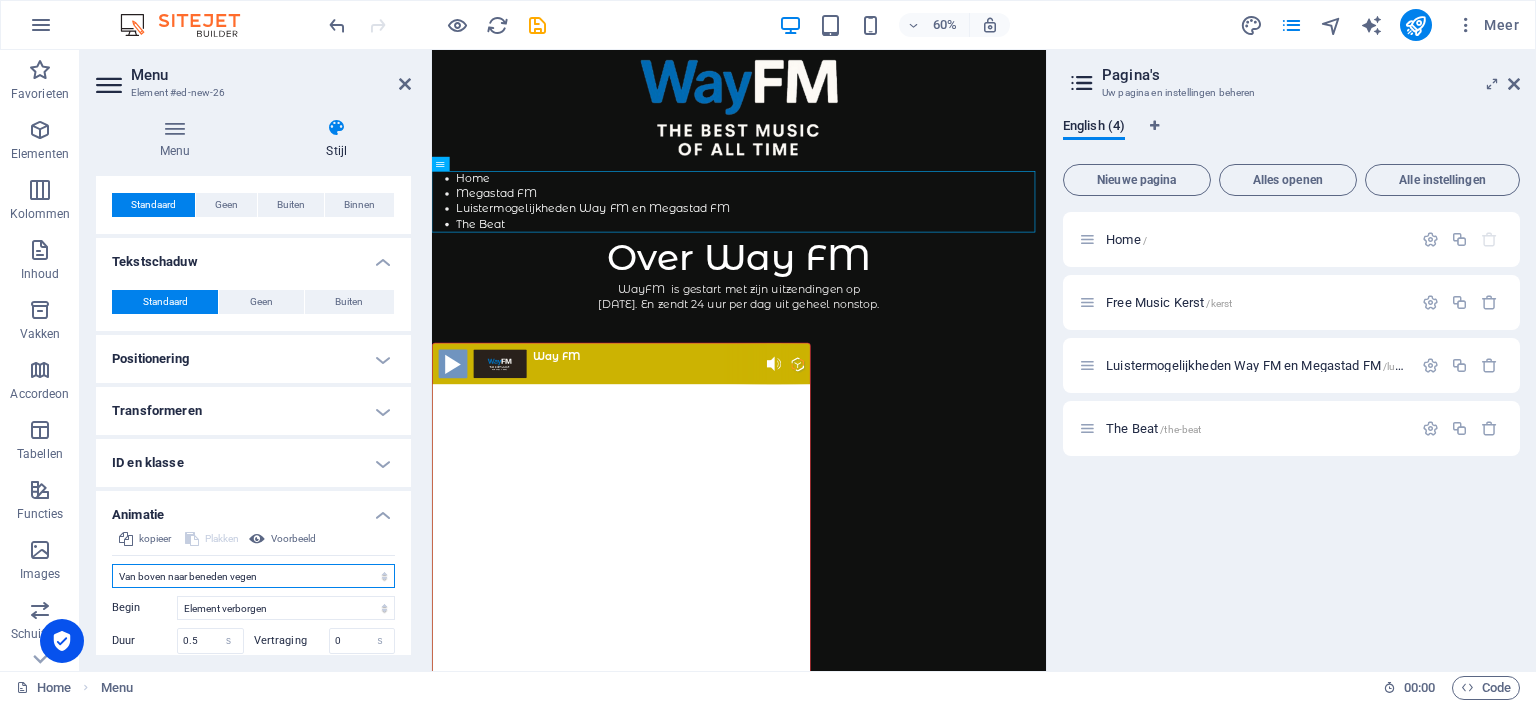 type on "0.5" 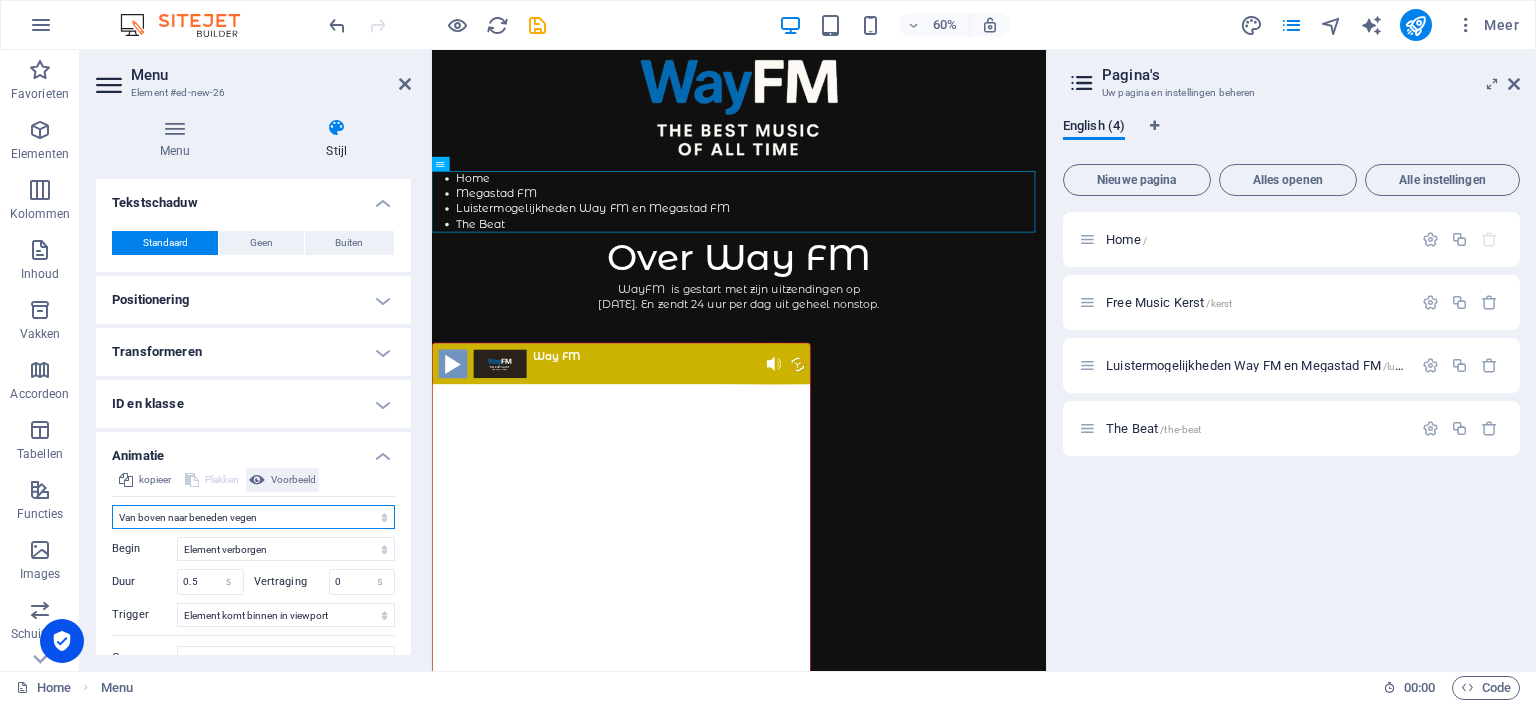 scroll, scrollTop: 402, scrollLeft: 0, axis: vertical 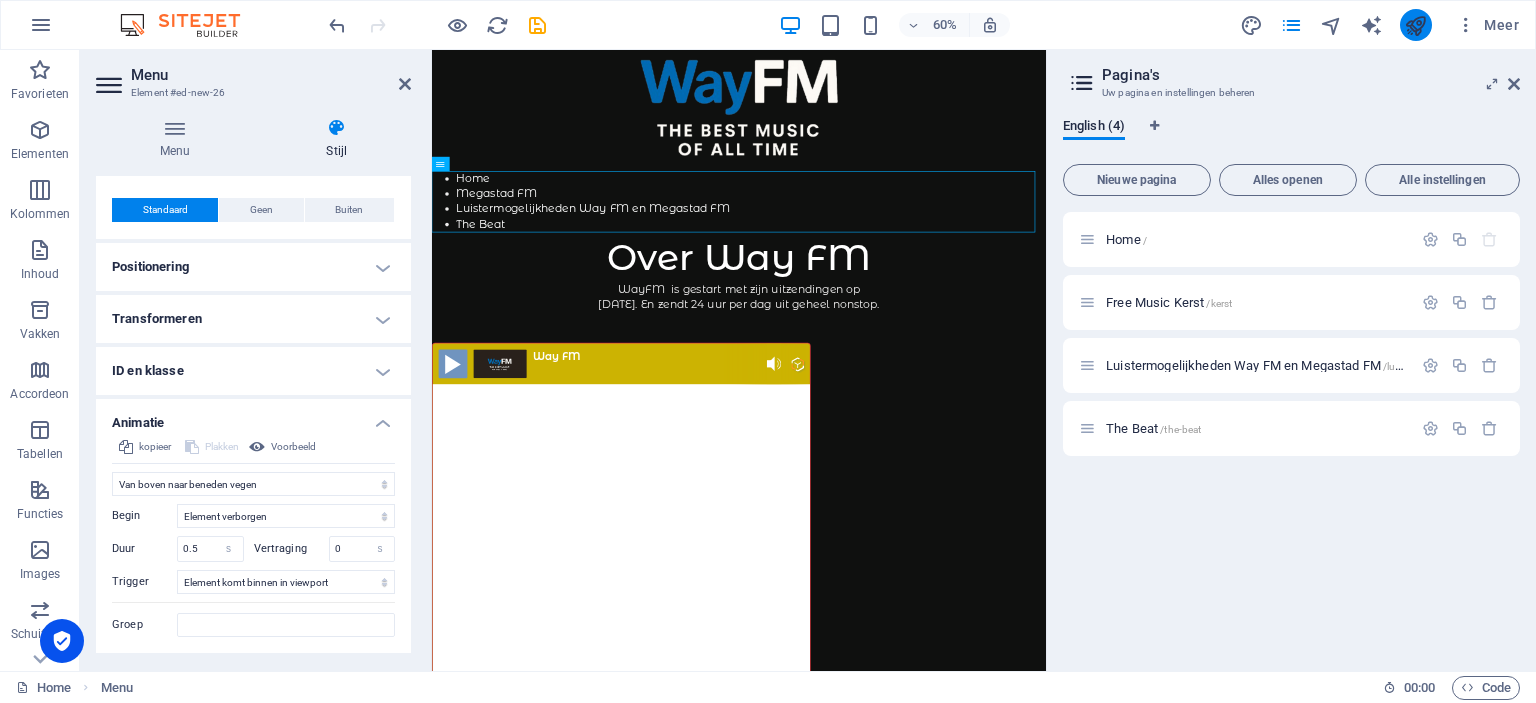 click at bounding box center [1416, 25] 